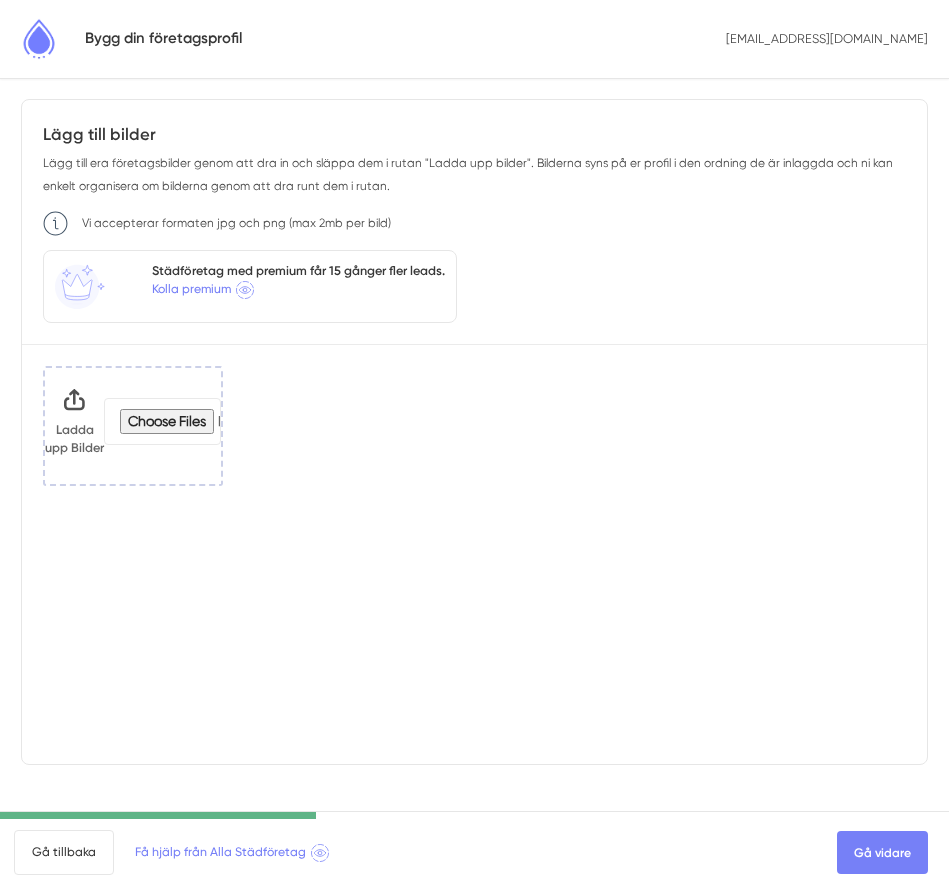 scroll, scrollTop: 0, scrollLeft: 0, axis: both 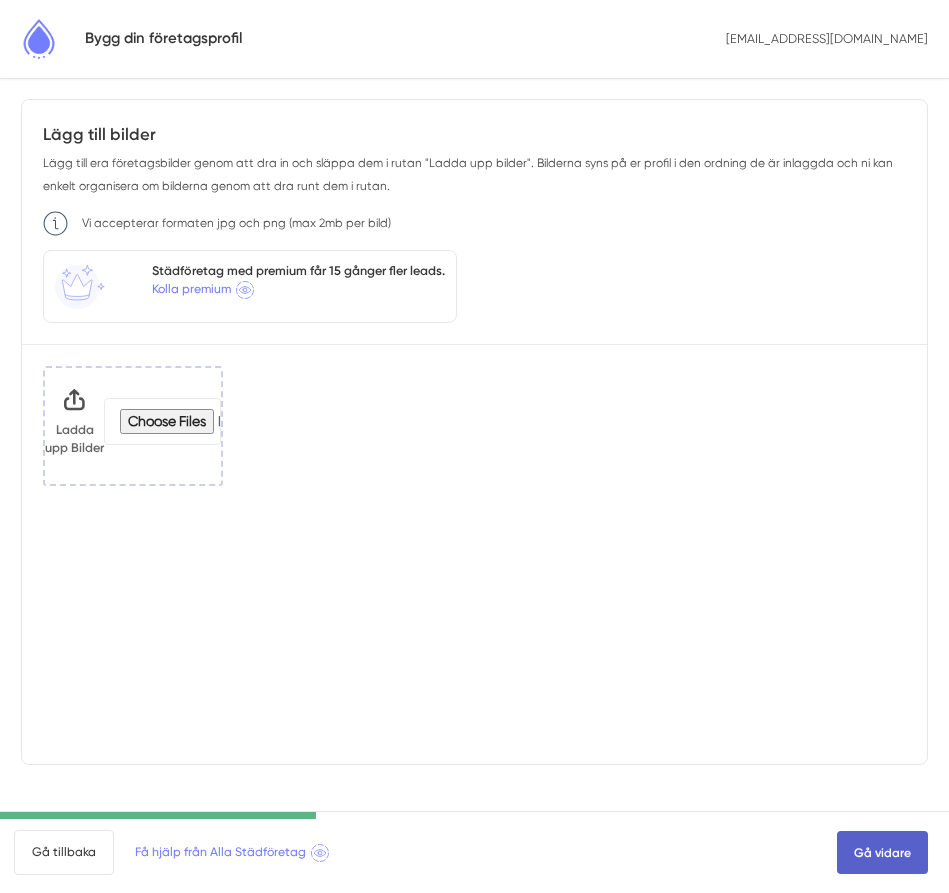 click on "Gå vidare" at bounding box center (882, 853) 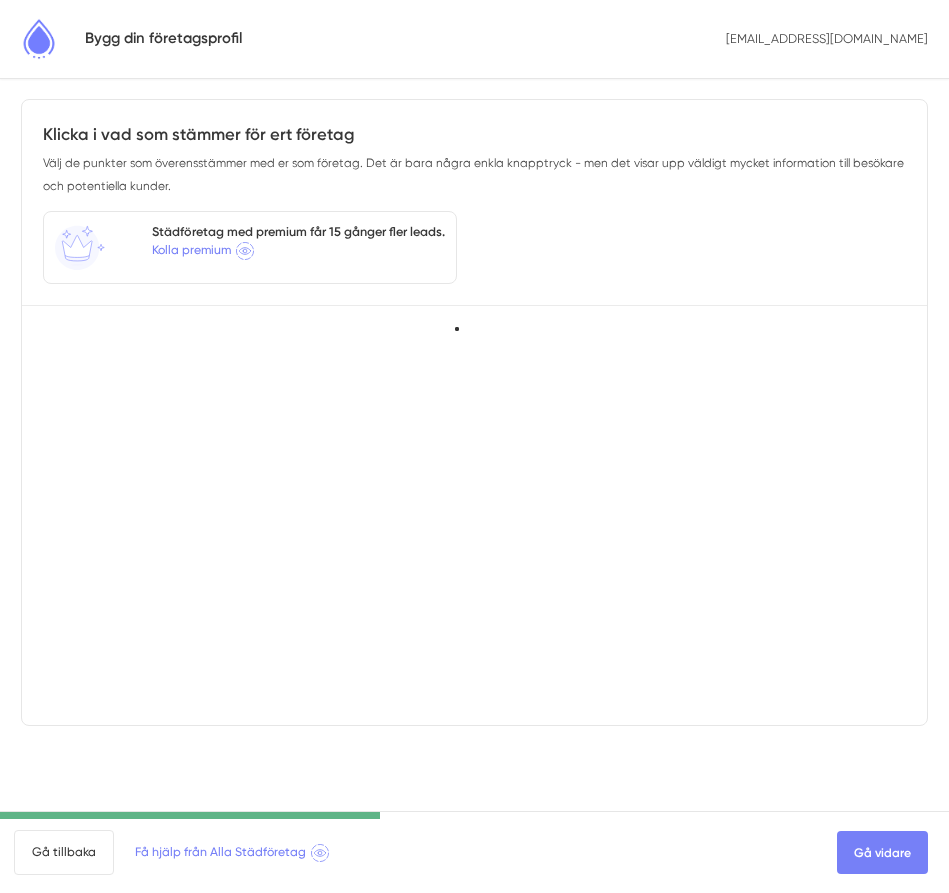 scroll, scrollTop: 0, scrollLeft: 0, axis: both 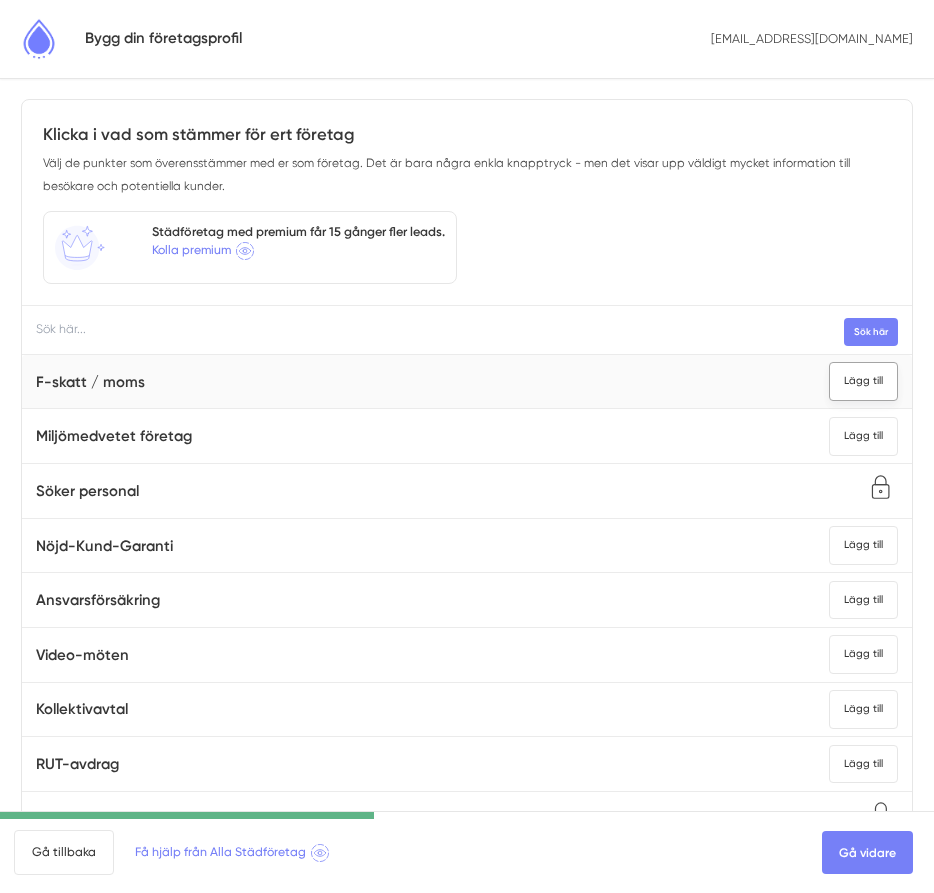 click on "Lägg till" at bounding box center (863, 381) 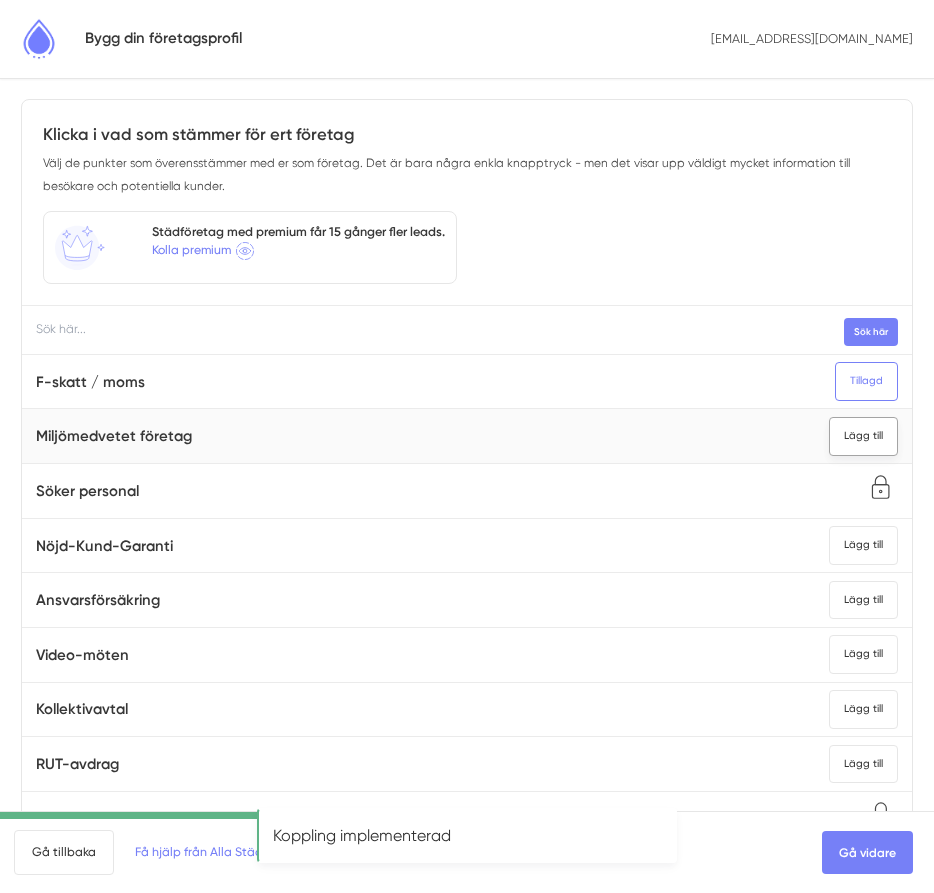 click on "Lägg till" at bounding box center (863, 436) 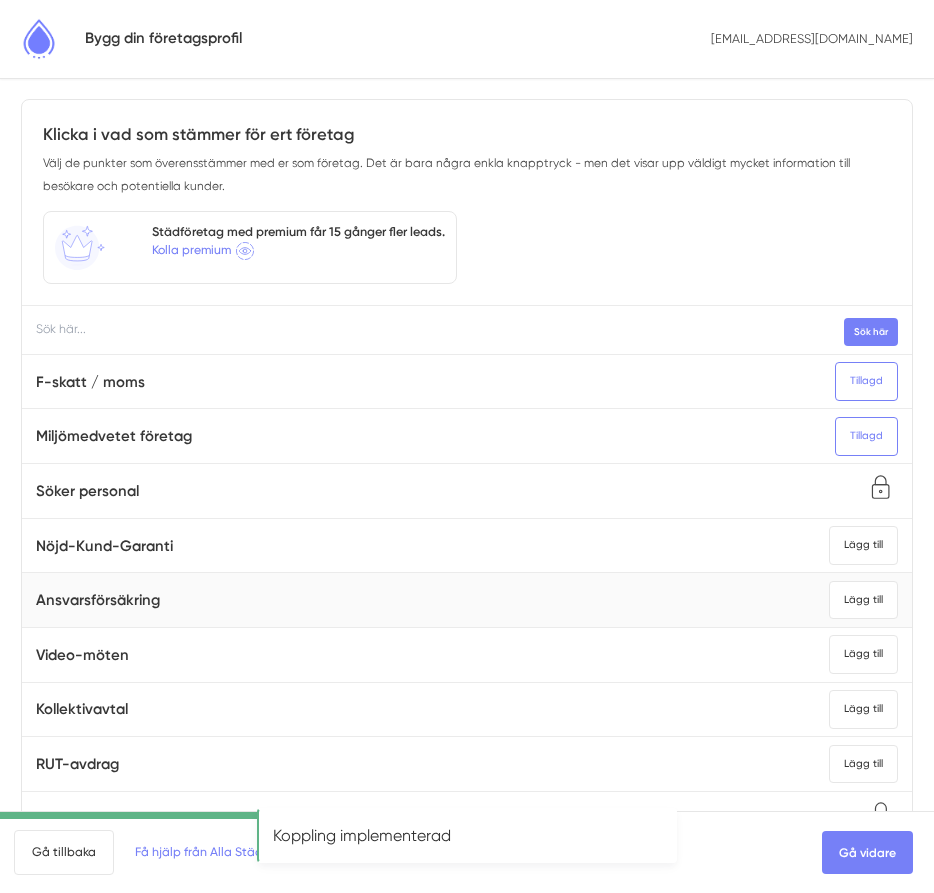 scroll, scrollTop: 132, scrollLeft: 0, axis: vertical 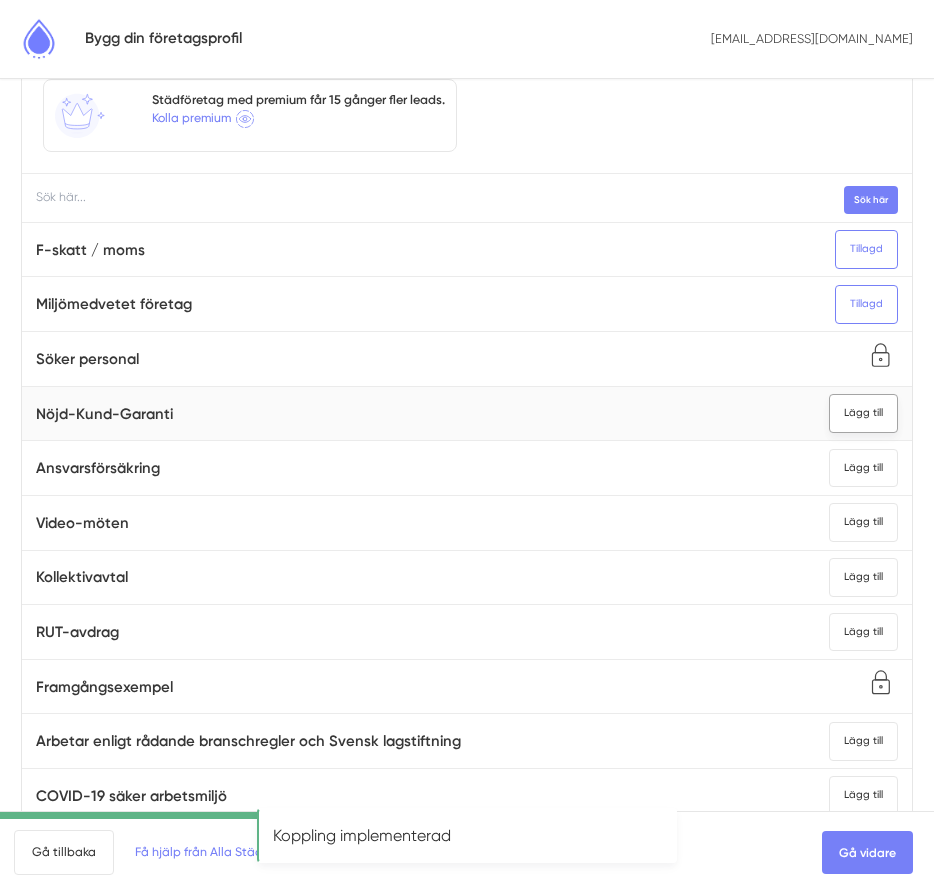 click on "Lägg till" at bounding box center (863, 413) 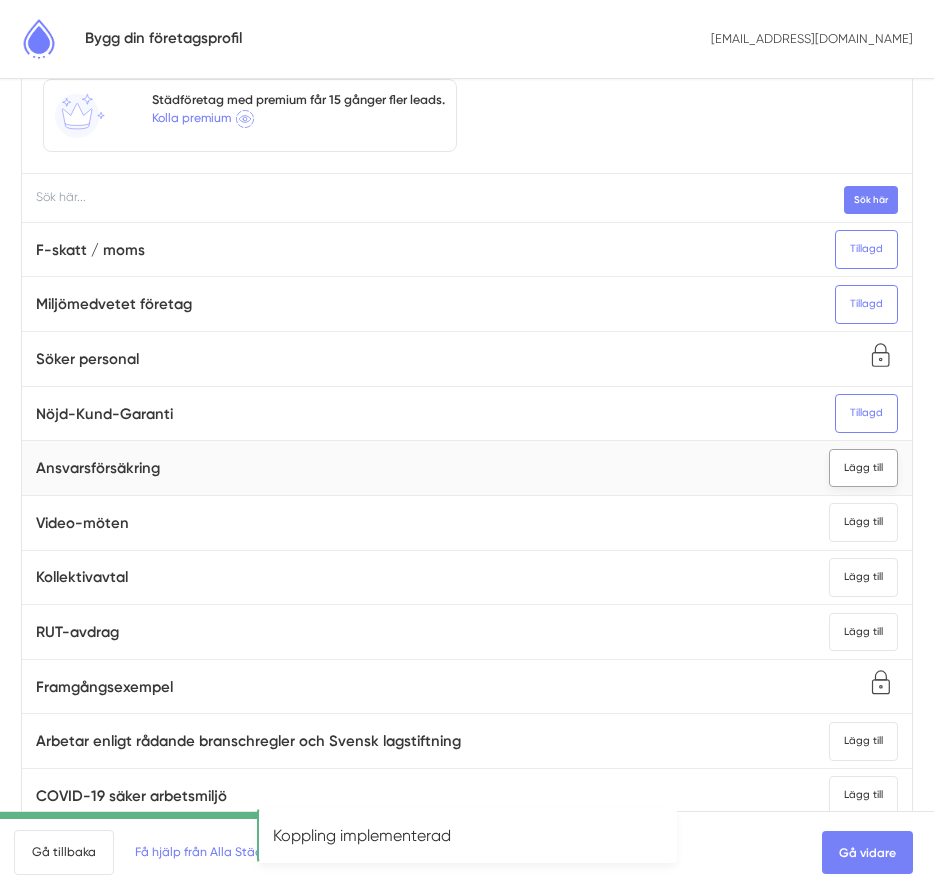 click on "Lägg till" at bounding box center [863, 468] 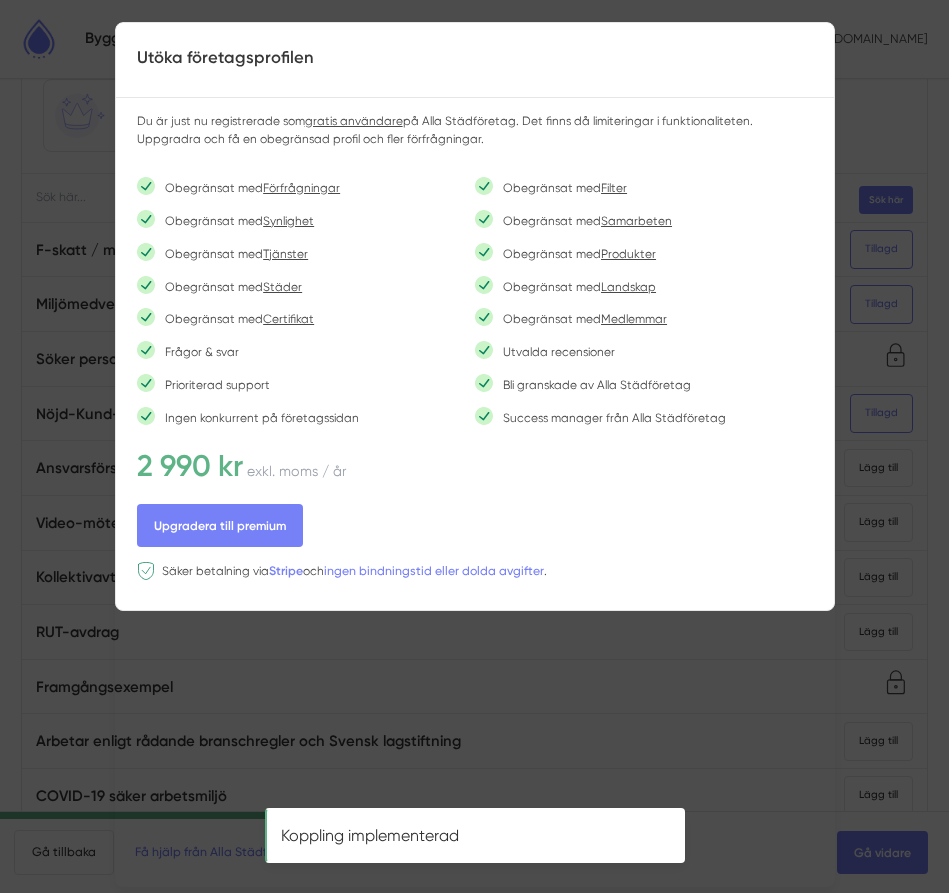 drag, startPoint x: 264, startPoint y: 714, endPoint x: 344, endPoint y: 693, distance: 82.710335 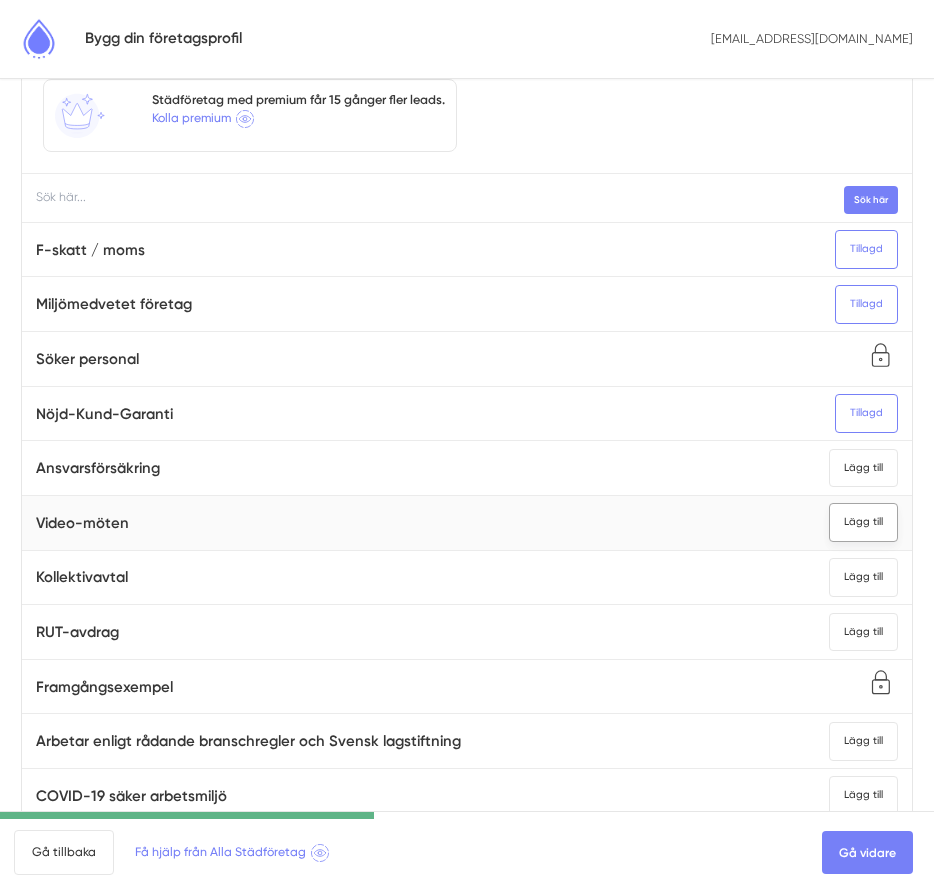 click on "Lägg till" at bounding box center [863, 522] 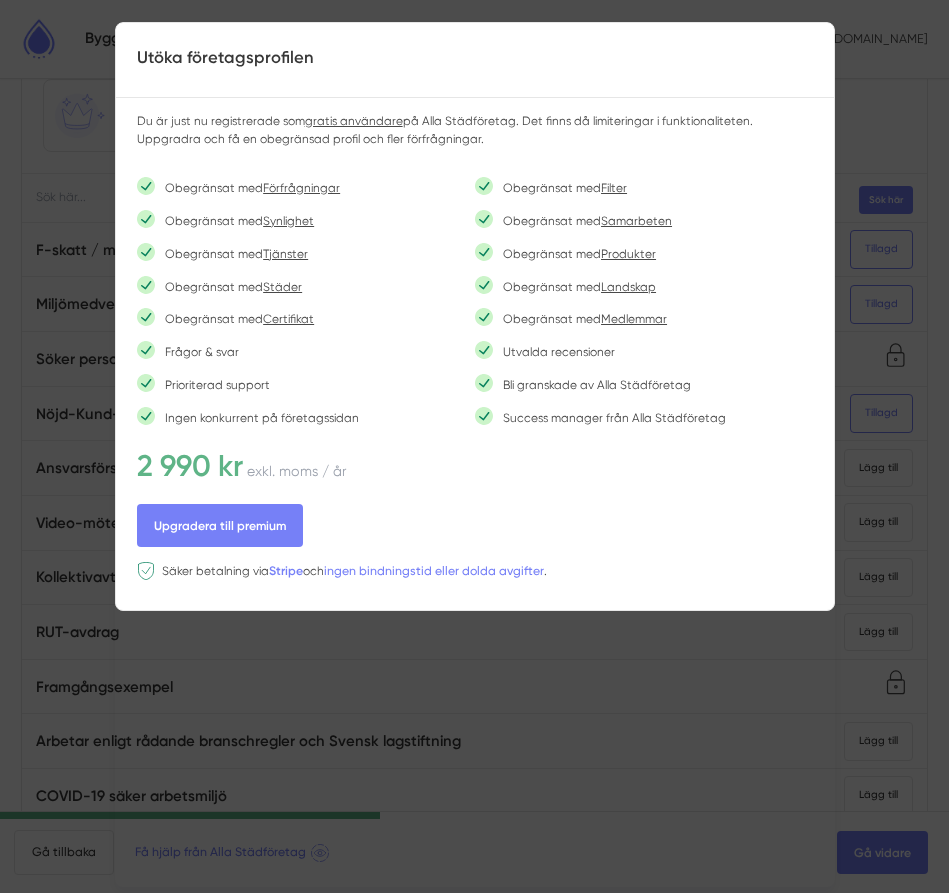 click on "Utöka företagsprofilen
Du är just nu registrerade som  gratis användare  på
Alla Städföretag. Det finns då limiteringar i funktionaliteten.
Uppgradra och få en obegränsad profil och fler förfrågningar.
Obegränsat med  Förfrågningar
Obegränsat med  Filter
Obegränsat med  Synlighet
Obegränsat med  [GEOGRAPHIC_DATA]" at bounding box center (475, 454) 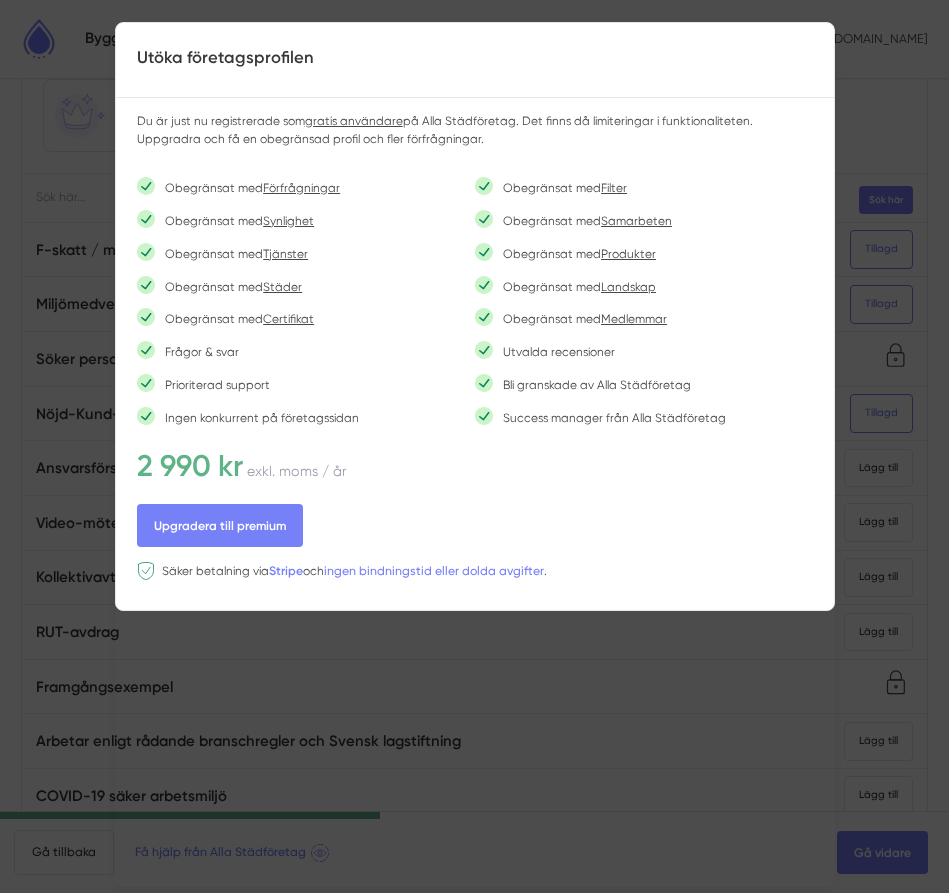 click at bounding box center [474, 446] 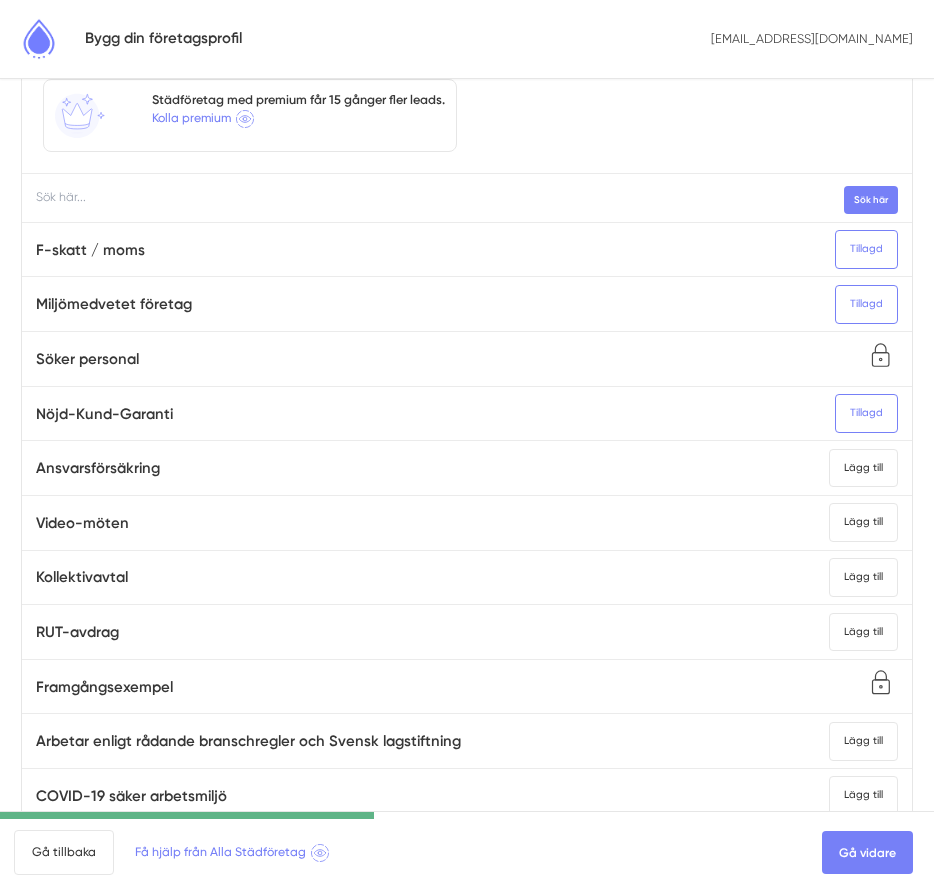 click on "Lägg till" at bounding box center (863, 632) 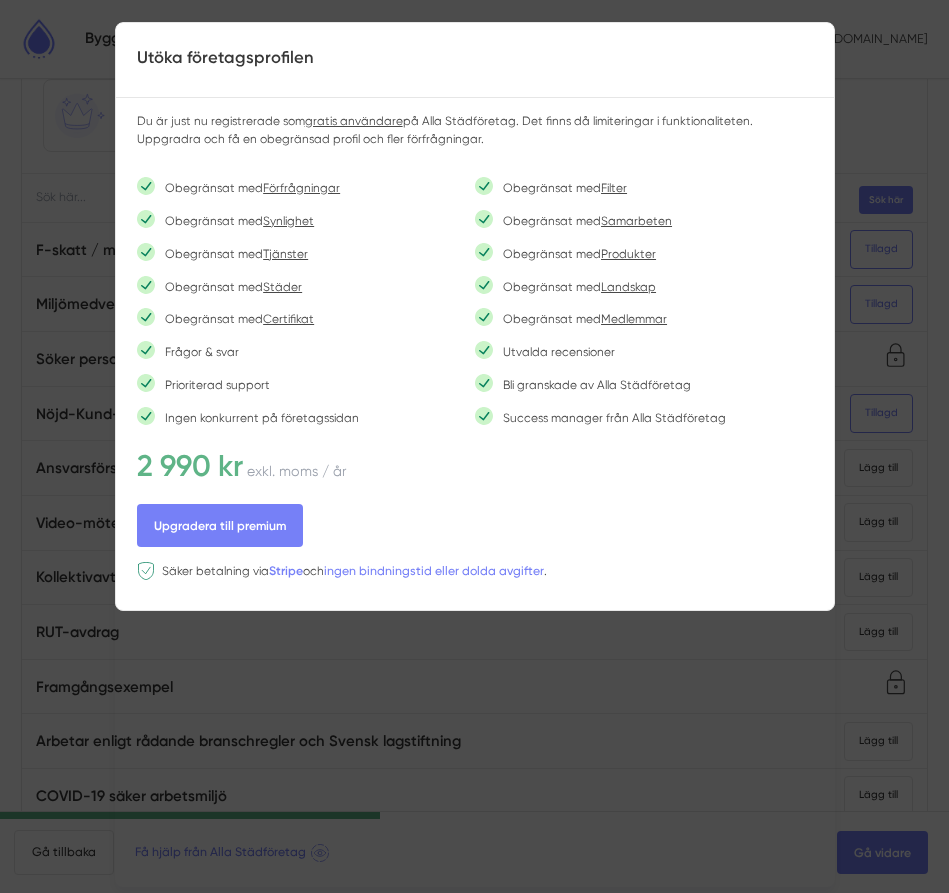 click on "Utöka företagsprofilen
Du är just nu registrerade som  gratis användare  på
Alla Städföretag. Det finns då limiteringar i funktionaliteten.
Uppgradra och få en obegränsad profil och fler förfrågningar.
Obegränsat med  Förfrågningar
Obegränsat med  Filter
Obegränsat med  Synlighet
Obegränsat med  Samarbeten" at bounding box center [475, 454] 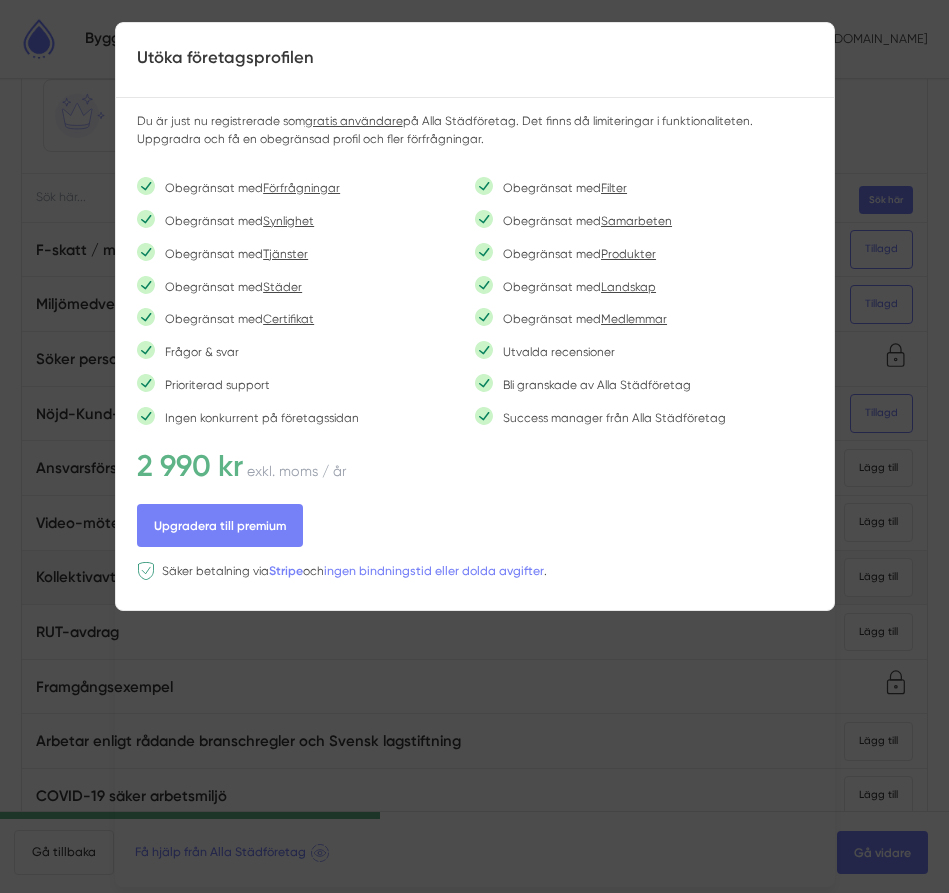 click at bounding box center [474, 446] 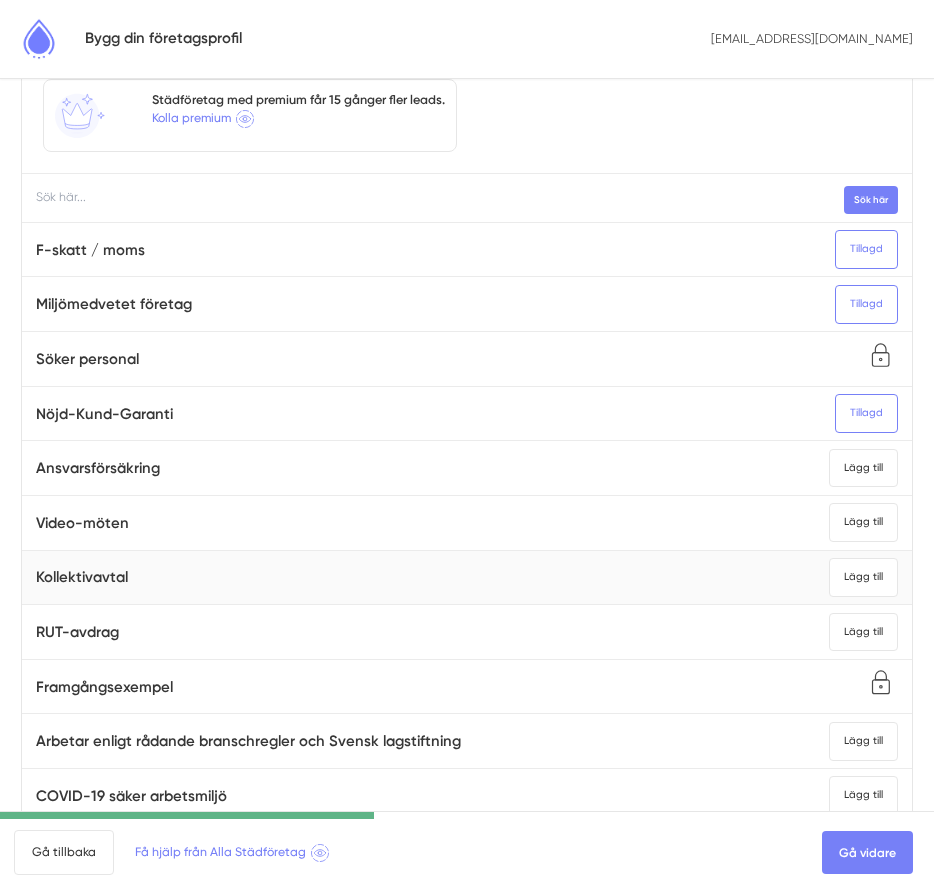 scroll, scrollTop: 167, scrollLeft: 0, axis: vertical 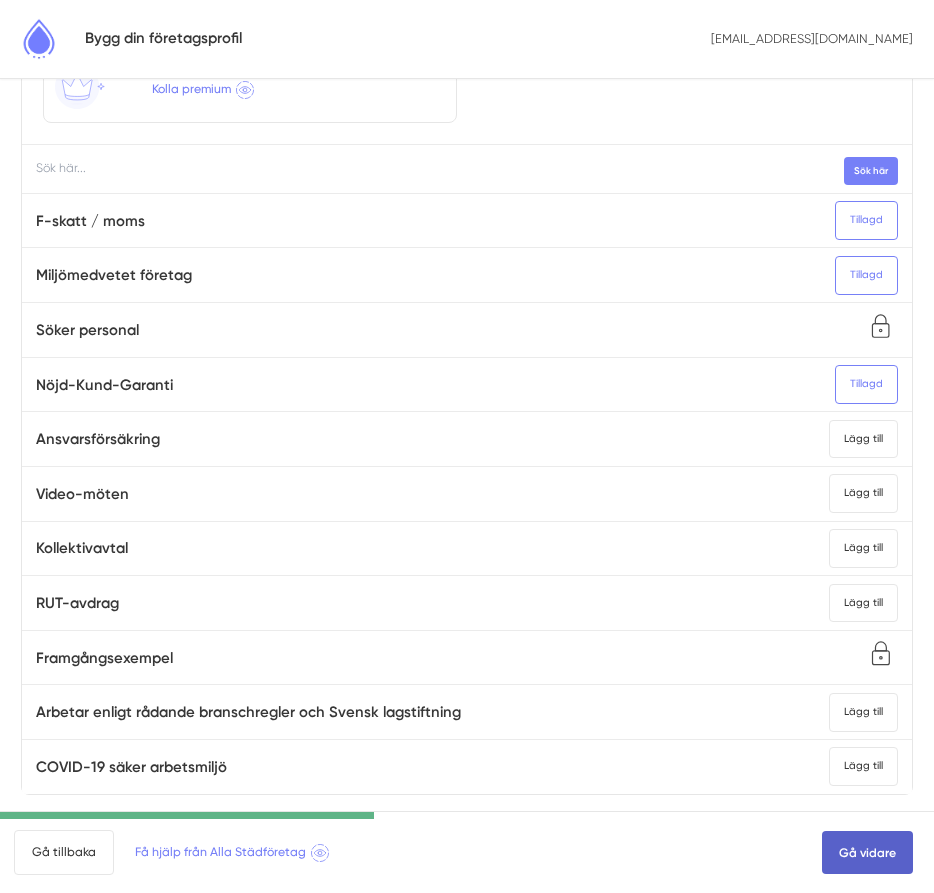 click on "Gå vidare" at bounding box center [867, 853] 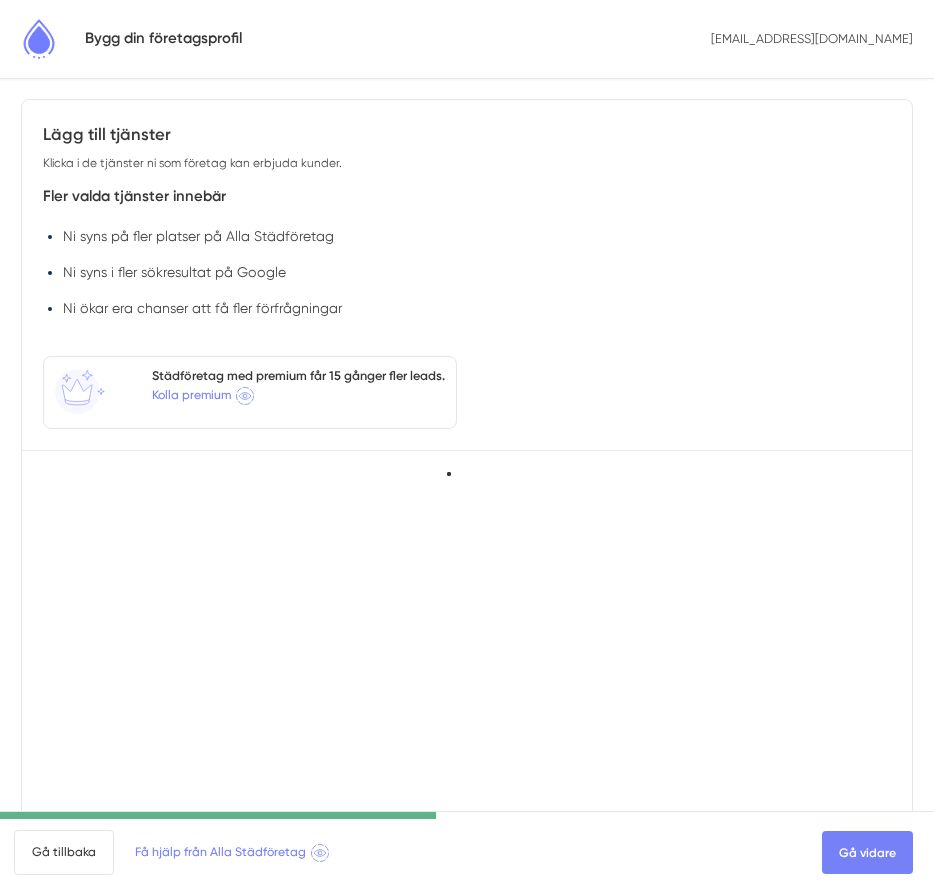 scroll, scrollTop: 0, scrollLeft: 0, axis: both 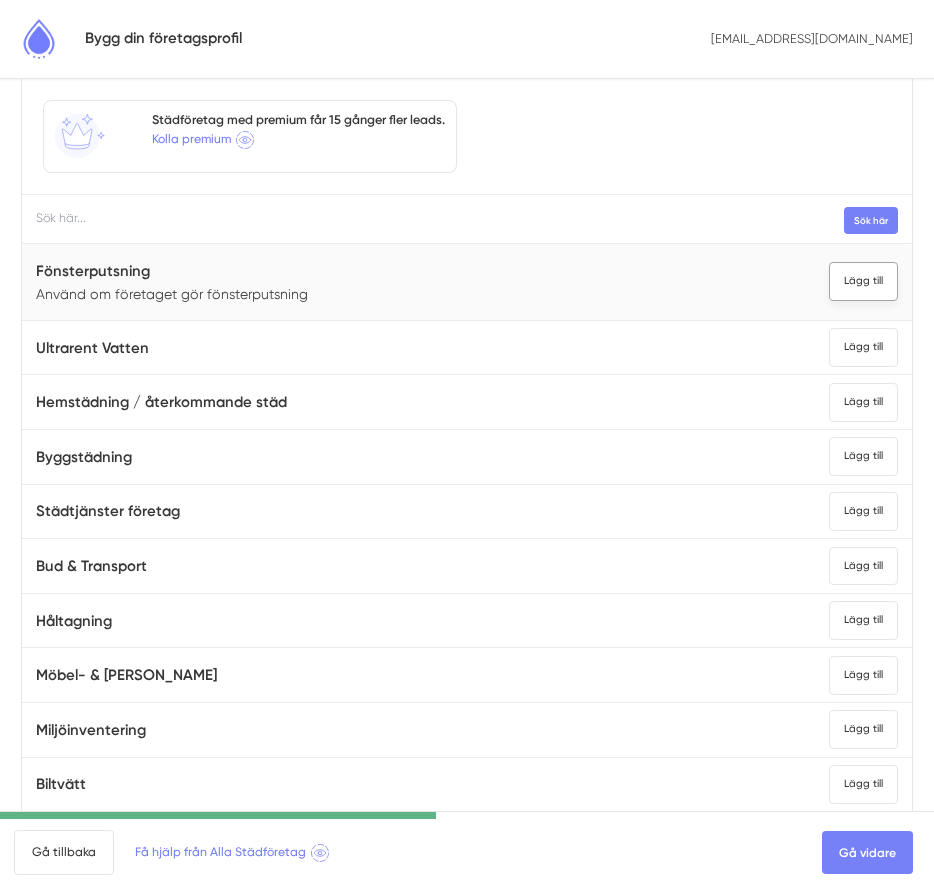 click on "Lägg till" at bounding box center [863, 281] 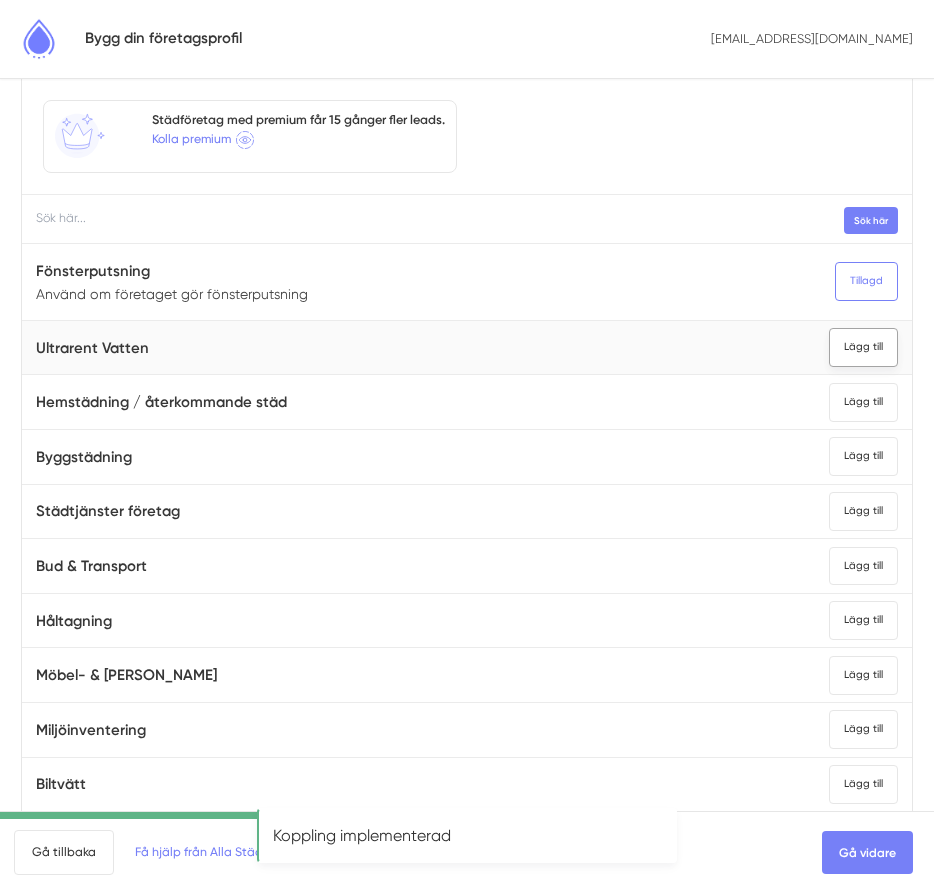 click on "Lägg till" at bounding box center (863, 347) 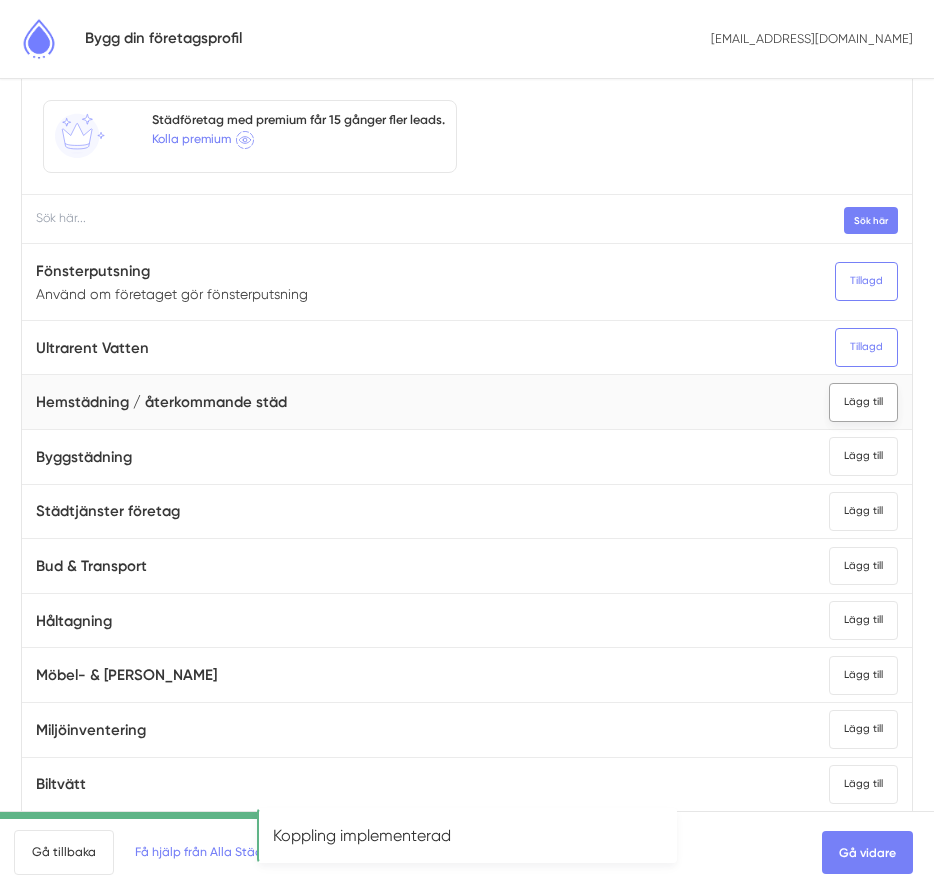 click on "Lägg till" at bounding box center (863, 402) 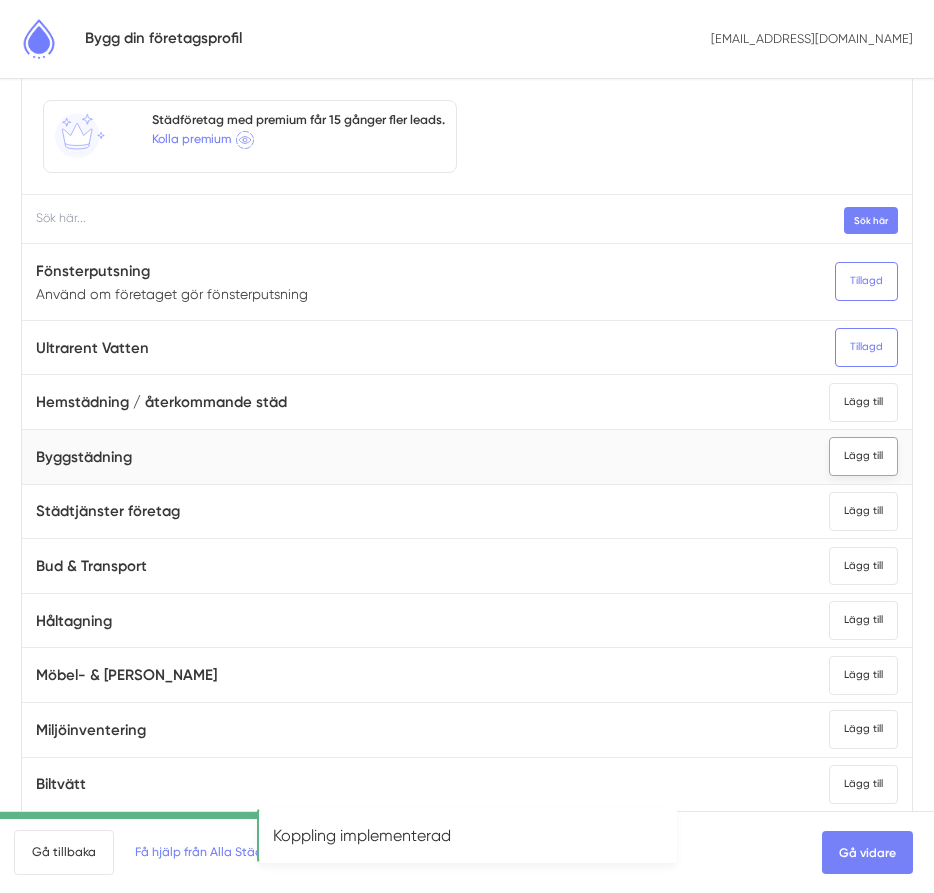 click on "Lägg till" at bounding box center [863, 456] 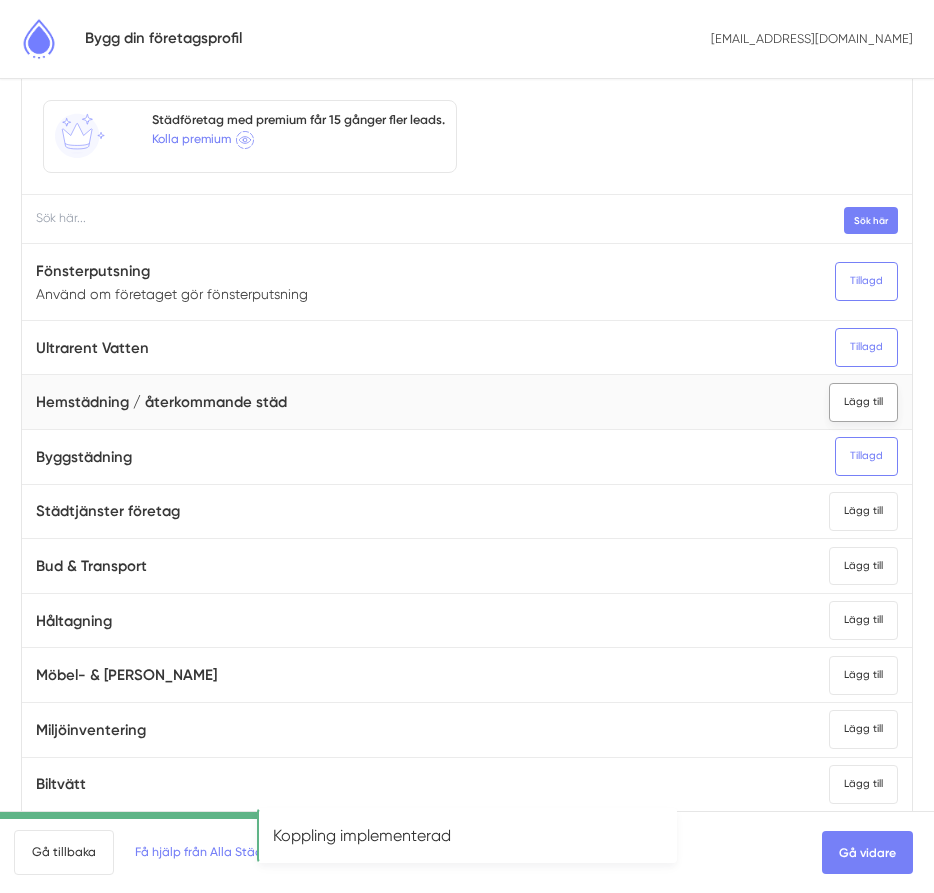 click on "Hemstädning / återkommande städ Lägg till" at bounding box center [467, 402] 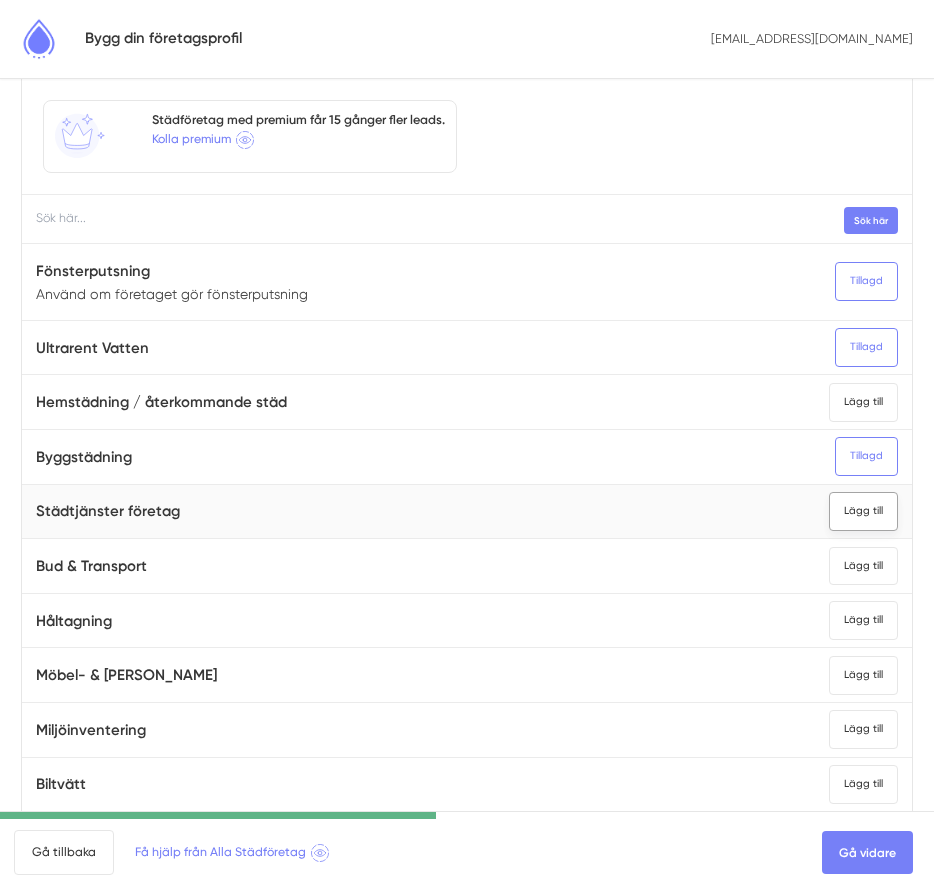click on "Lägg till" at bounding box center [863, 511] 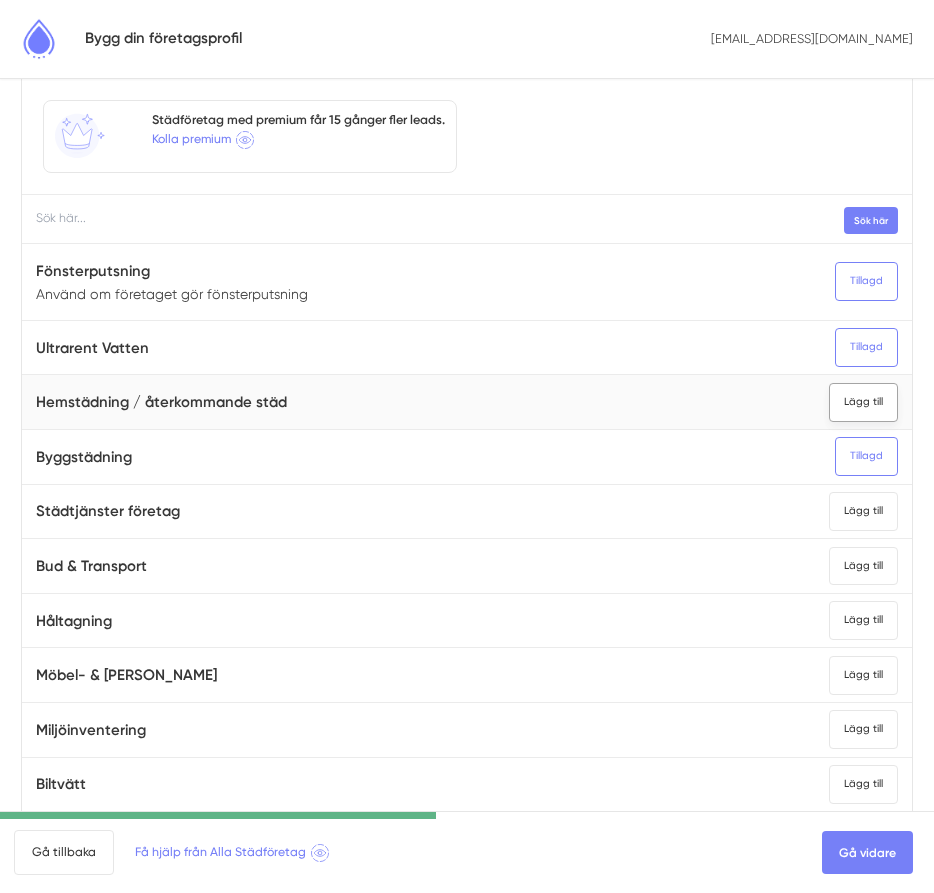 click on "Lägg till" at bounding box center [863, 402] 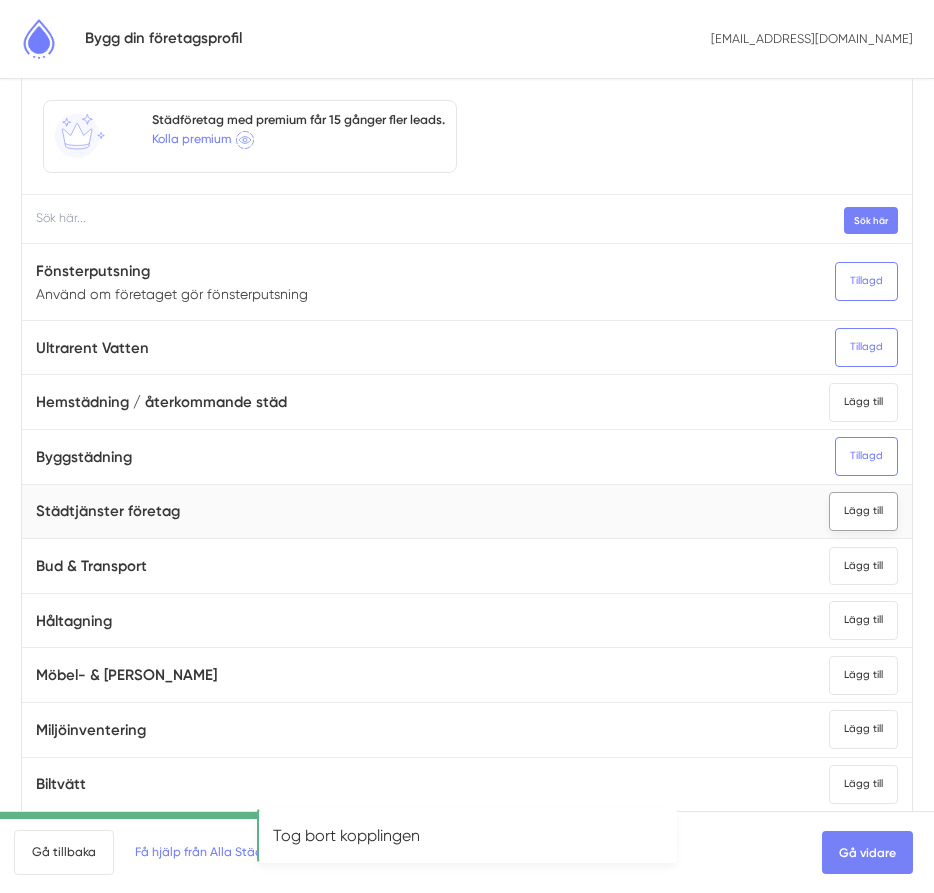 click on "Lägg till" at bounding box center (863, 511) 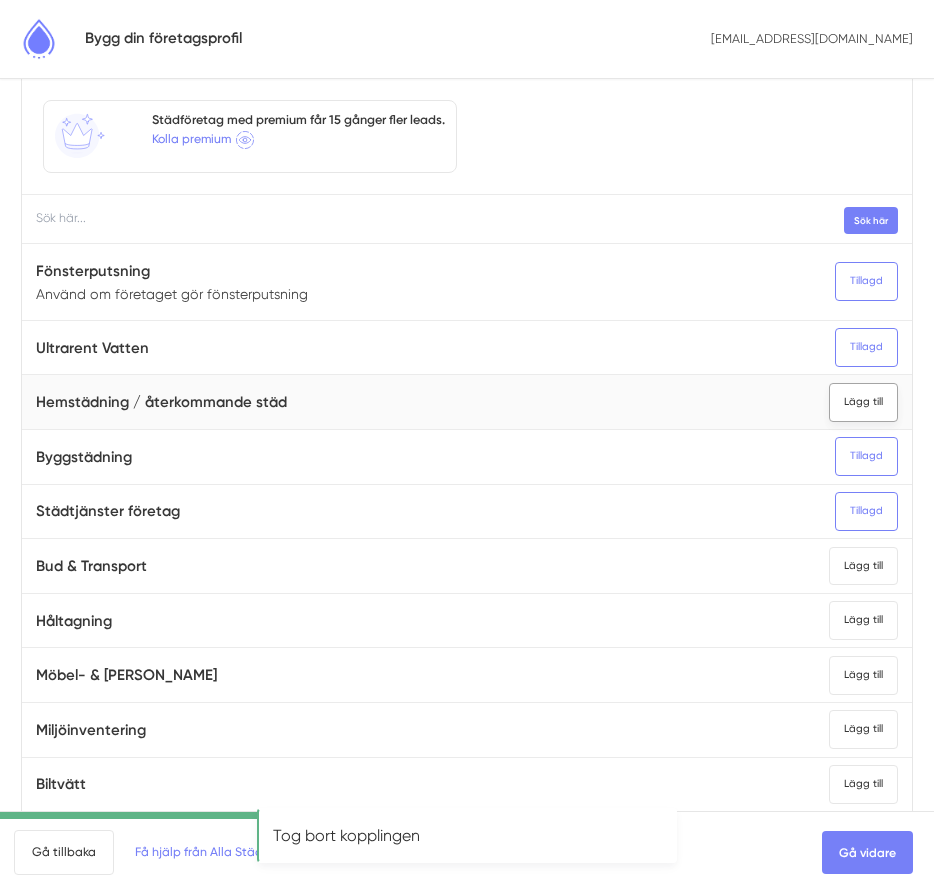 click on "Lägg till" at bounding box center (863, 402) 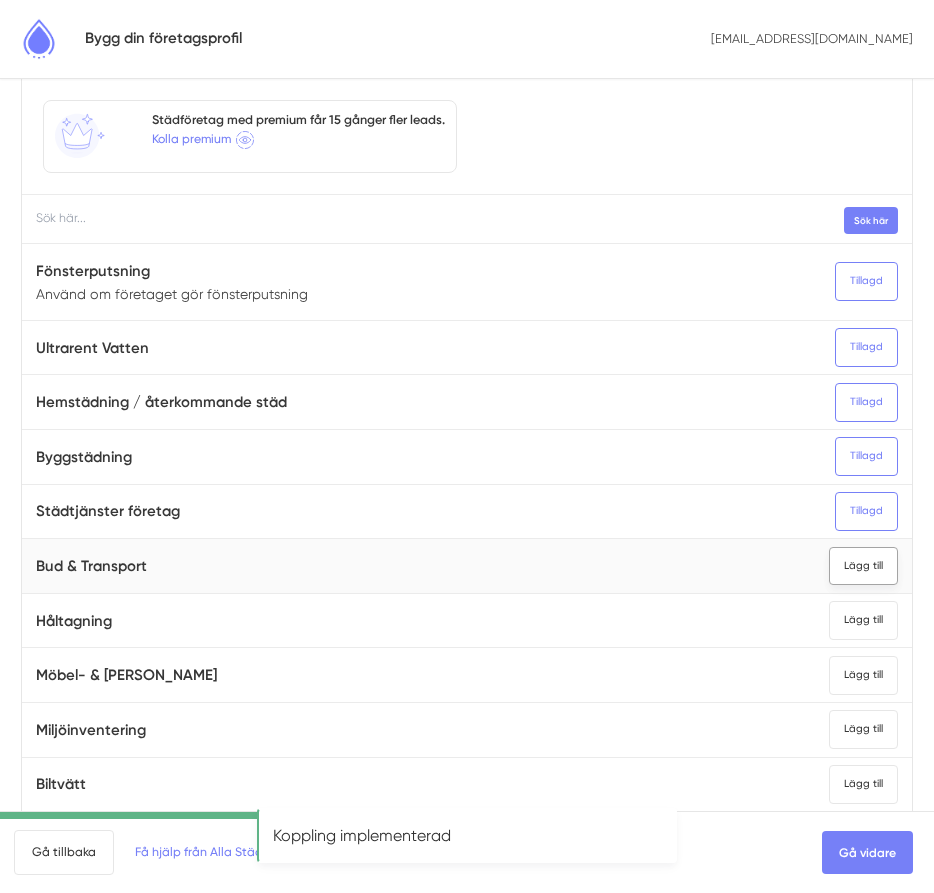 click on "Lägg till" at bounding box center (863, 566) 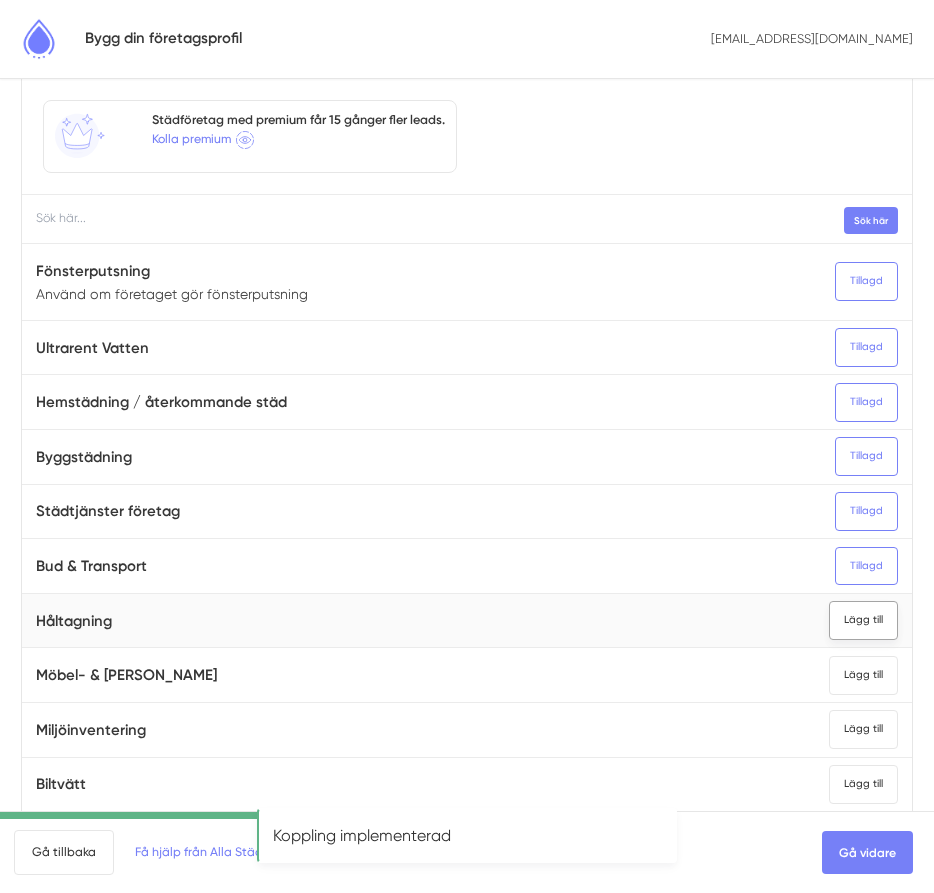 click on "Lägg till" at bounding box center (863, 620) 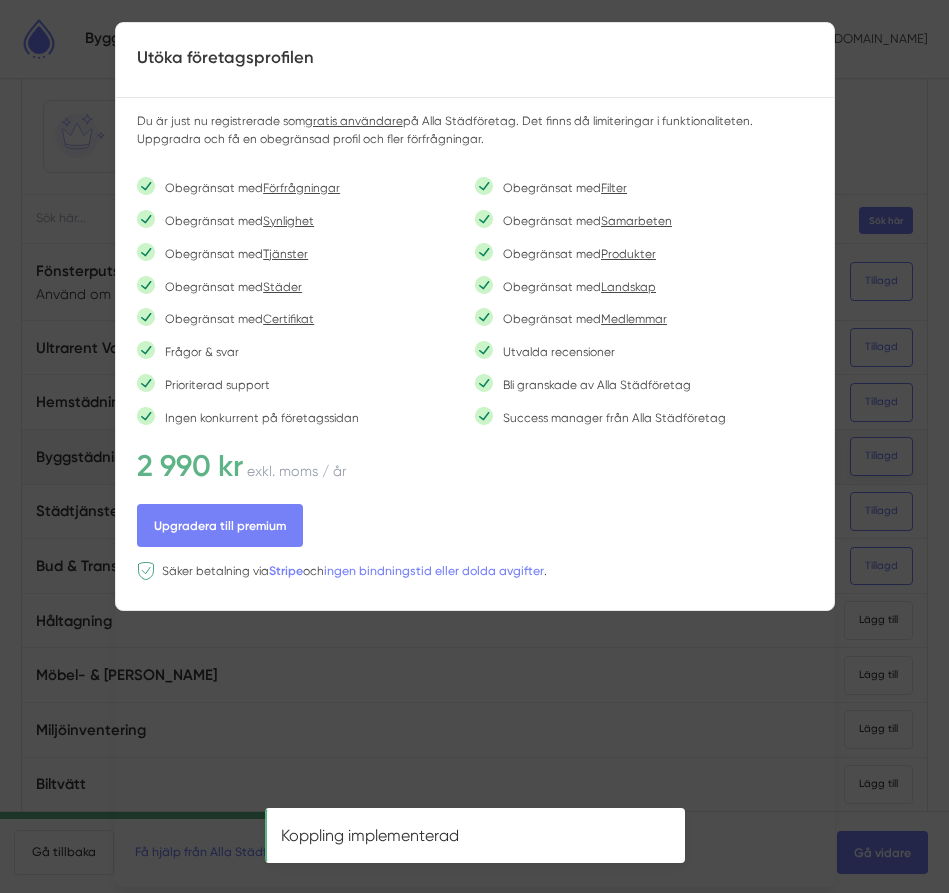 click at bounding box center (474, 446) 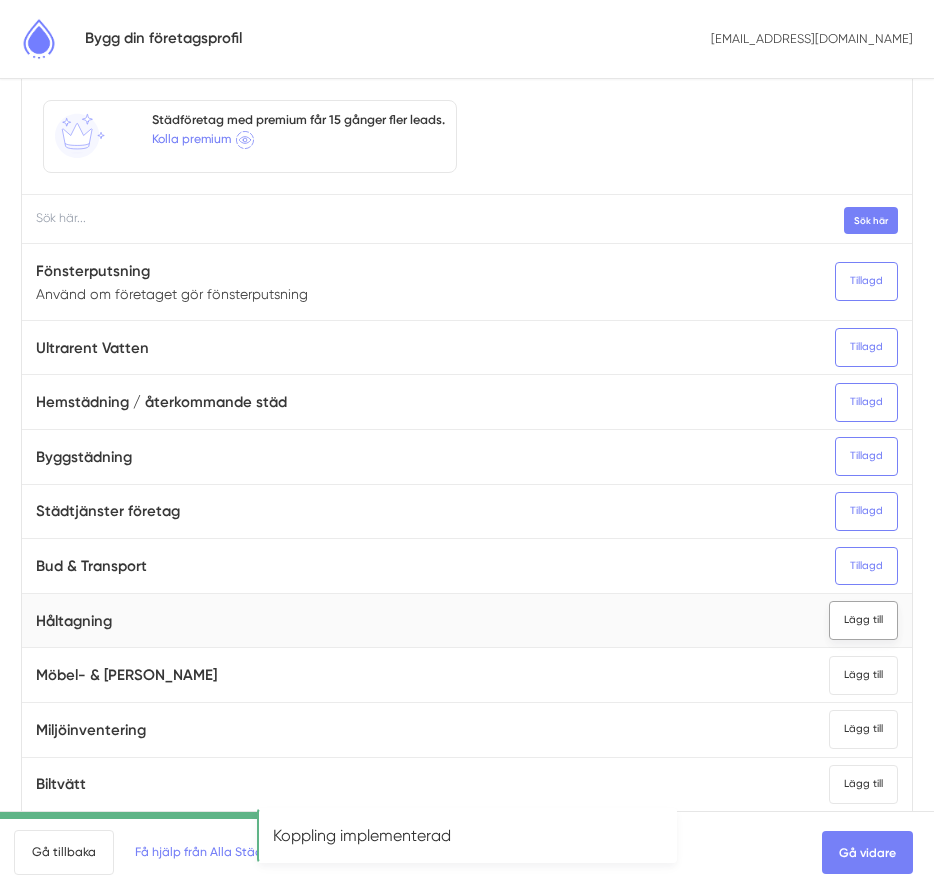 click on "Lägg till" at bounding box center [863, 620] 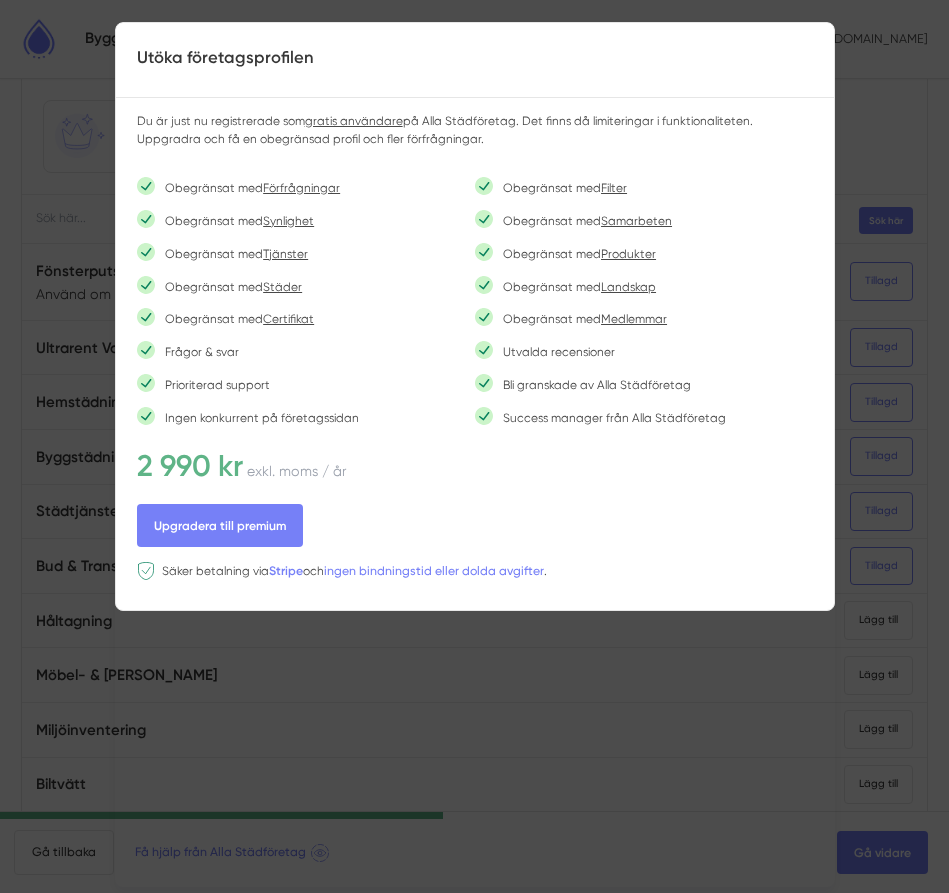 click on "Utöka företagsprofilen
Du är just nu registrerade som  gratis användare  på
Alla Städföretag. Det finns då limiteringar i funktionaliteten.
Uppgradra och få en obegränsad profil och fler förfrågningar.
Obegränsat med  Förfrågningar
Obegränsat med  Filter
Obegränsat med  Synlighet
Obegränsat med  [GEOGRAPHIC_DATA]" at bounding box center (475, 454) 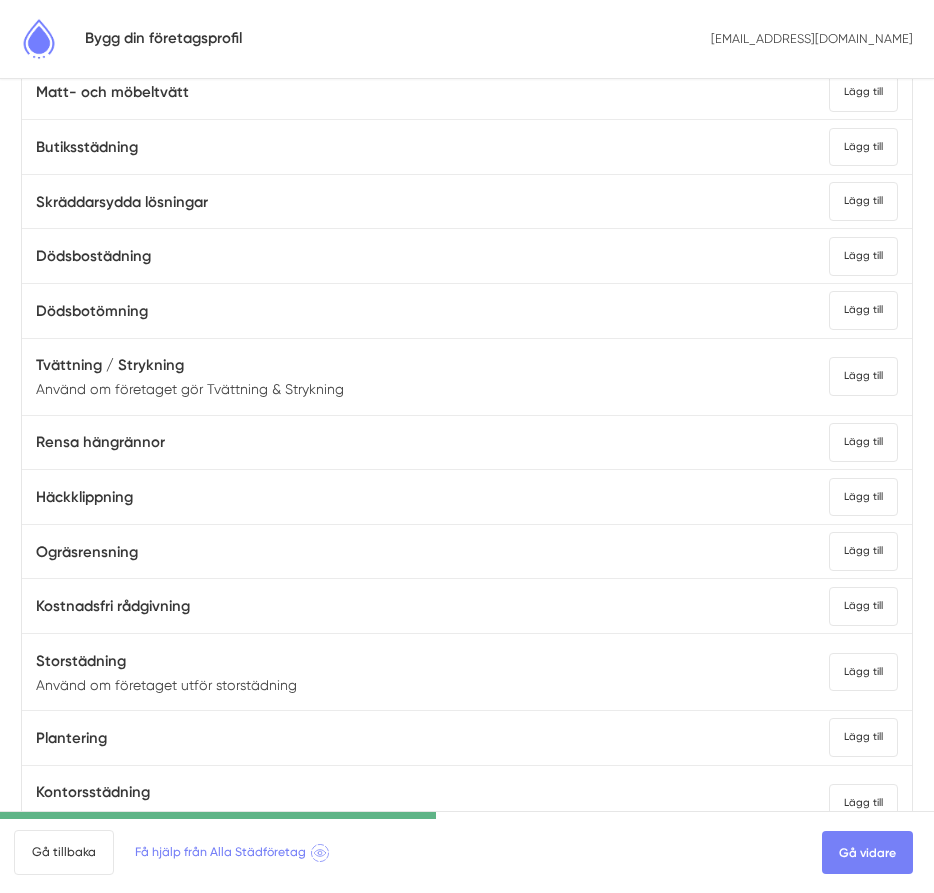 scroll, scrollTop: 1572, scrollLeft: 0, axis: vertical 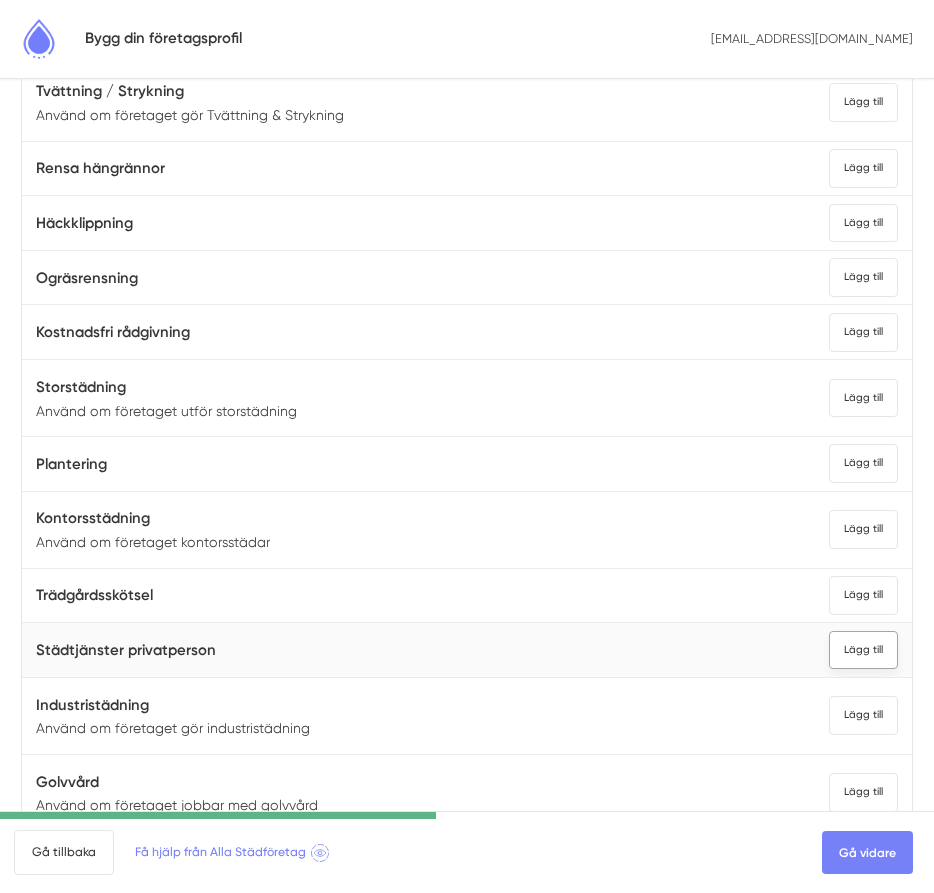 click on "Lägg till" at bounding box center [863, 650] 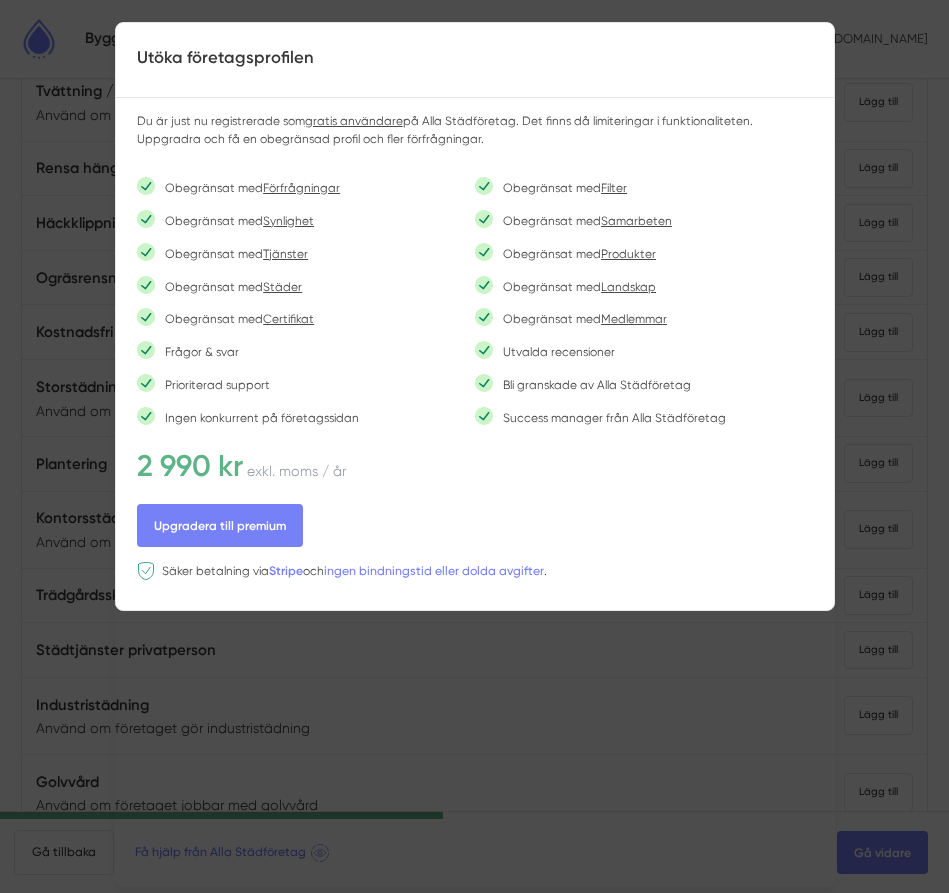 click on "Utöka företagsprofilen
Du är just nu registrerade som  gratis användare  på
Alla Städföretag. Det finns då limiteringar i funktionaliteten.
Uppgradra och få en obegränsad profil och fler förfrågningar.
Obegränsat med  Förfrågningar
Obegränsat med  Filter
Obegränsat med  Synlighet
Obegränsat med  [GEOGRAPHIC_DATA]" at bounding box center [475, 454] 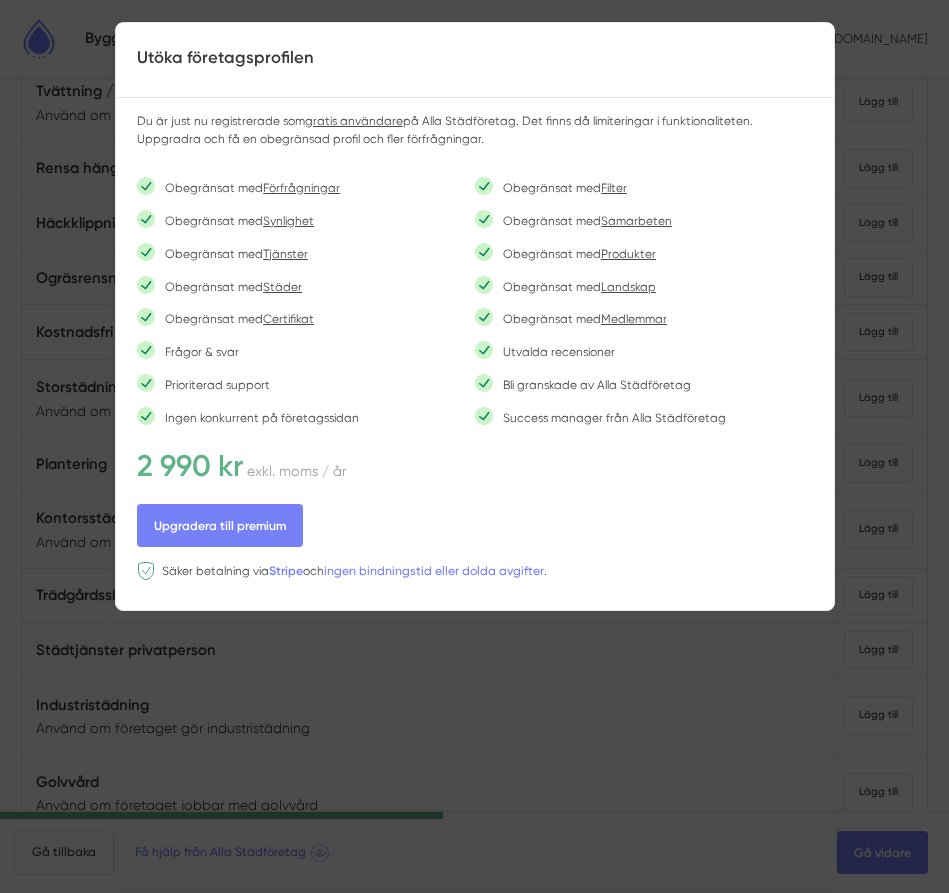 click at bounding box center (474, 446) 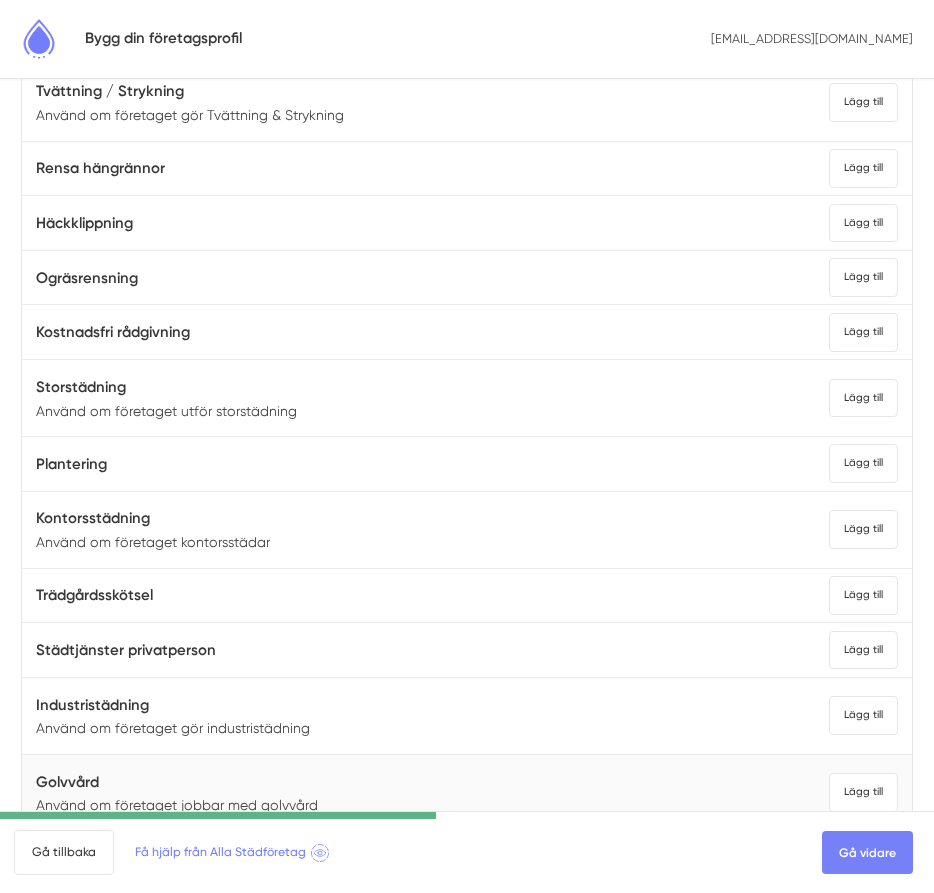 scroll, scrollTop: 2138, scrollLeft: 0, axis: vertical 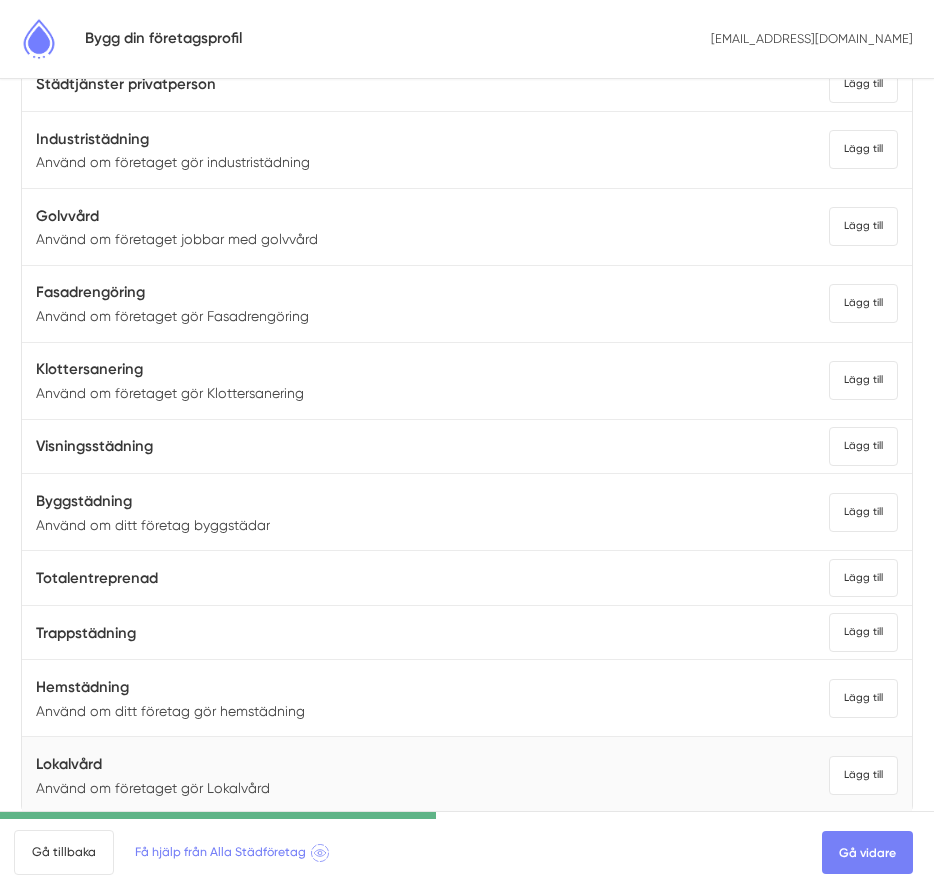 click on "Lokalvård Använd om företaget gör Lokalvård" at bounding box center [153, 775] 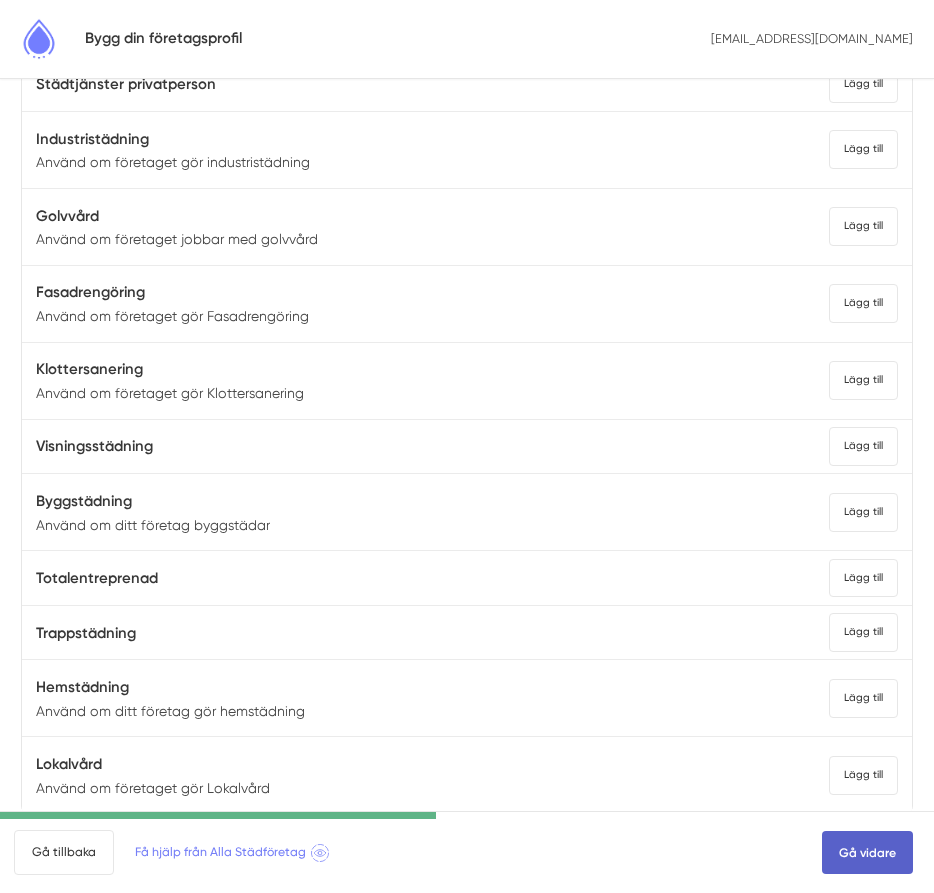 click on "Gå vidare" at bounding box center [867, 853] 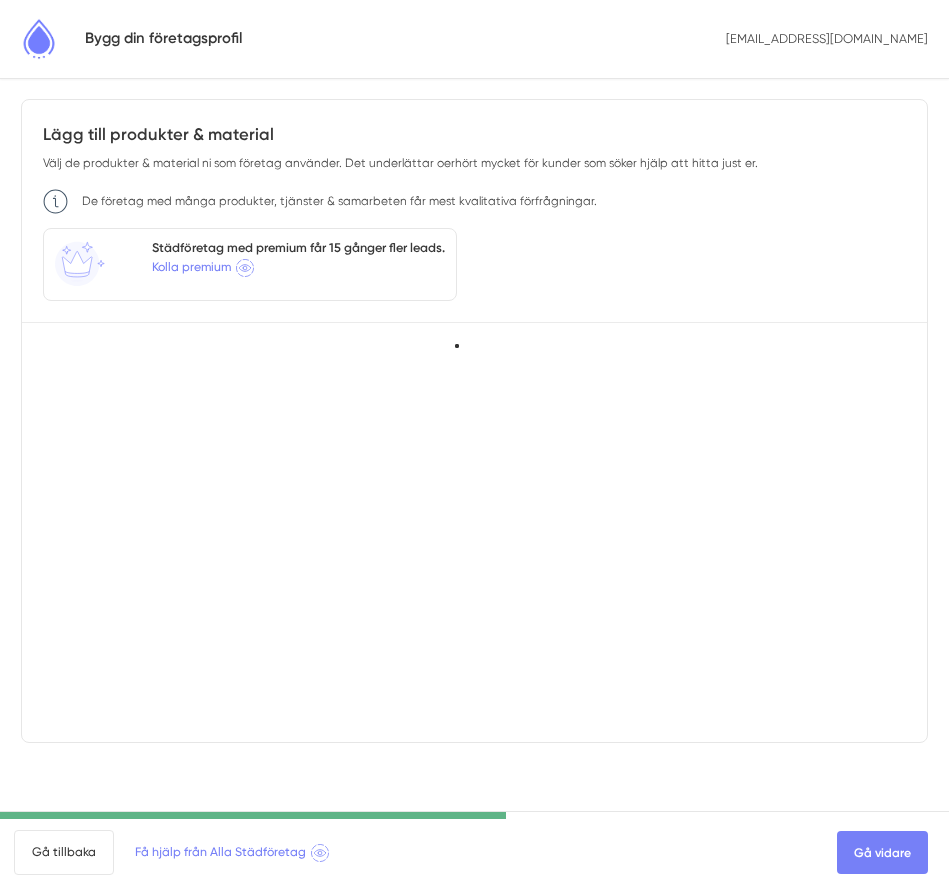 scroll, scrollTop: 0, scrollLeft: 0, axis: both 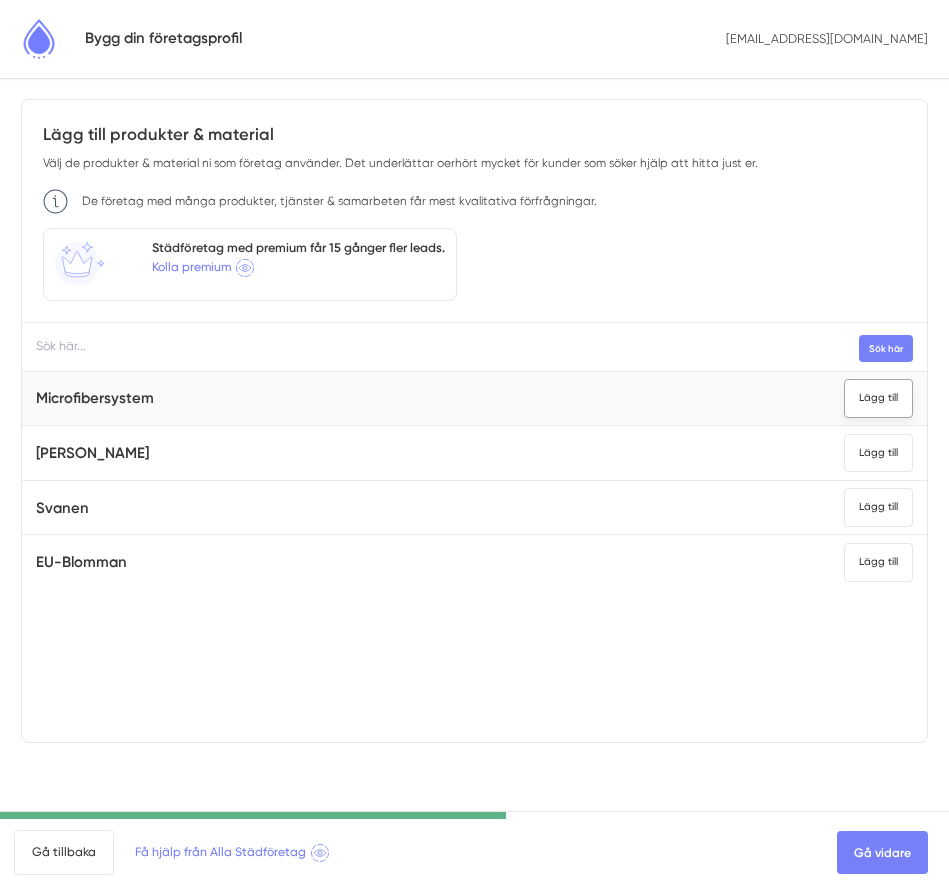 click on "Lägg till" at bounding box center (878, 398) 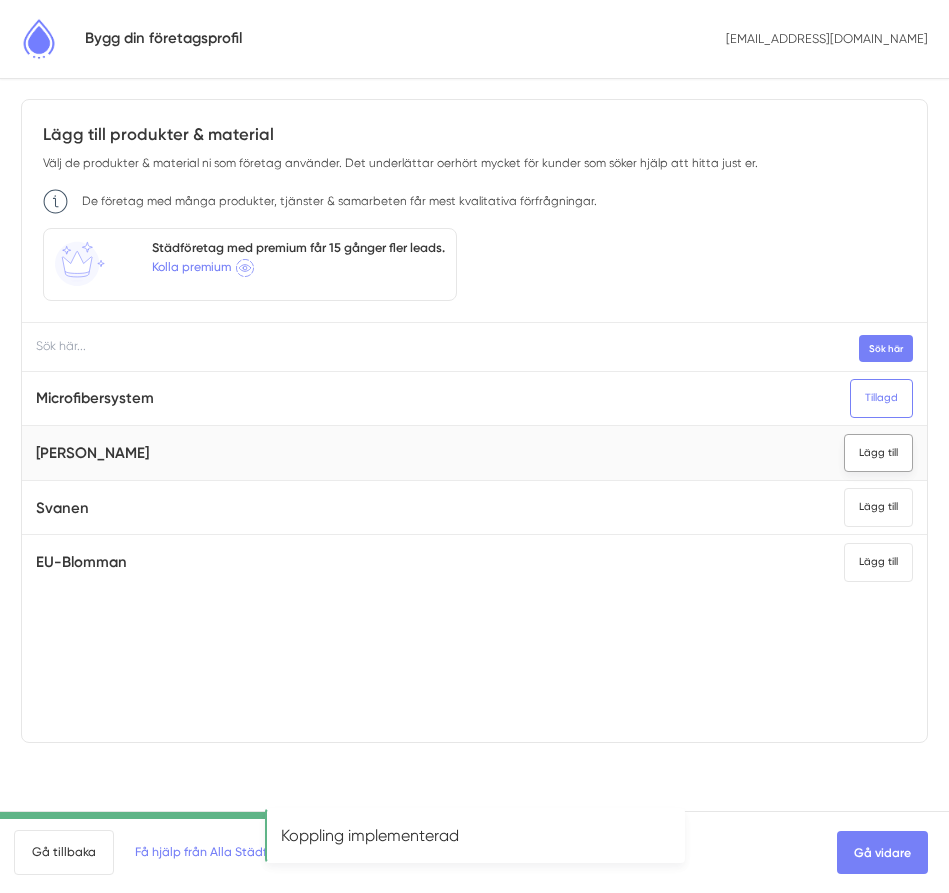 click on "Lägg till" at bounding box center [878, 453] 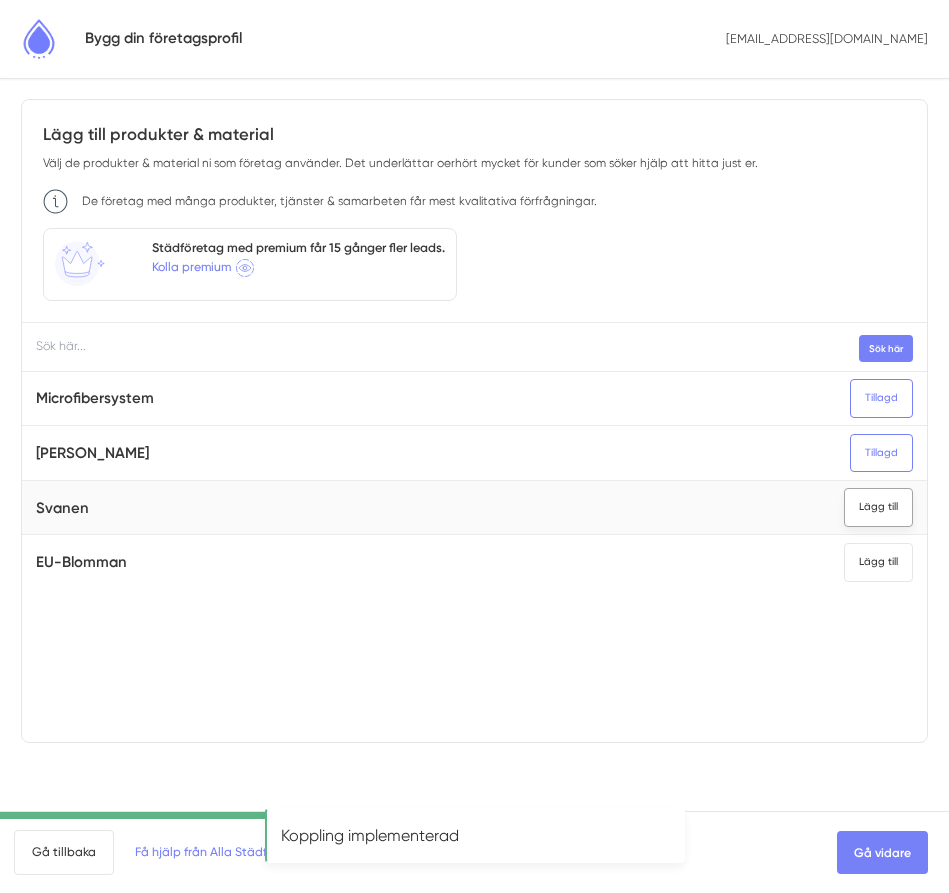 click on "Lägg till" at bounding box center (878, 507) 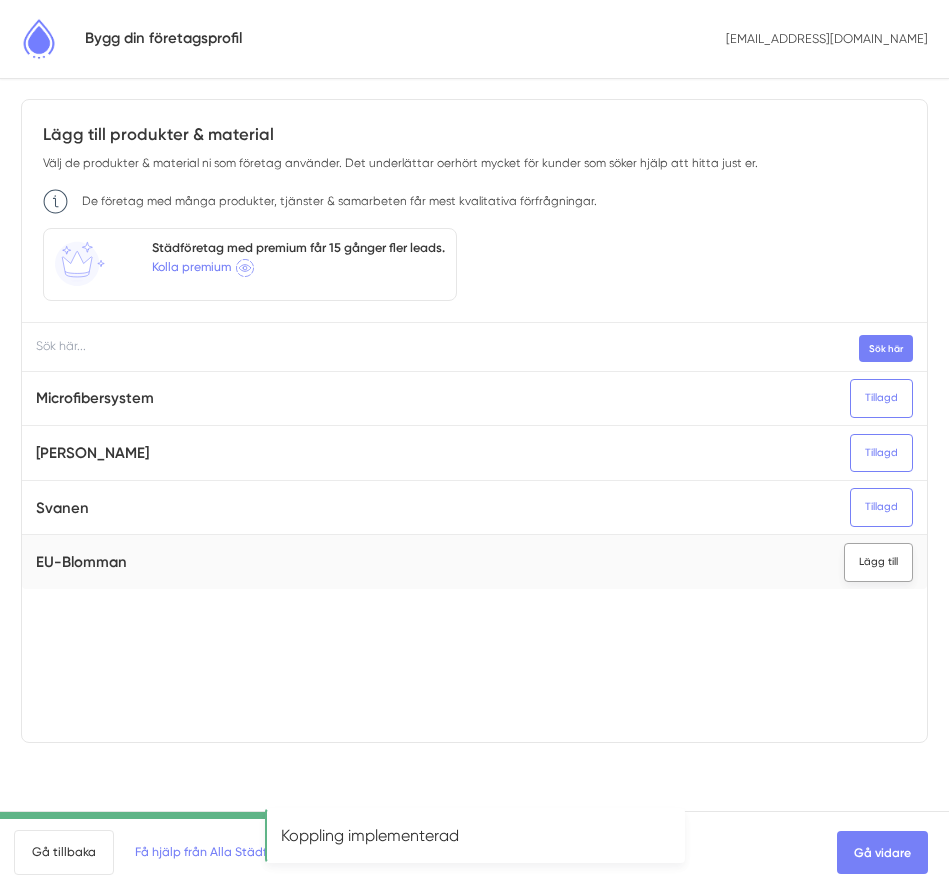 click on "Lägg till" at bounding box center [878, 562] 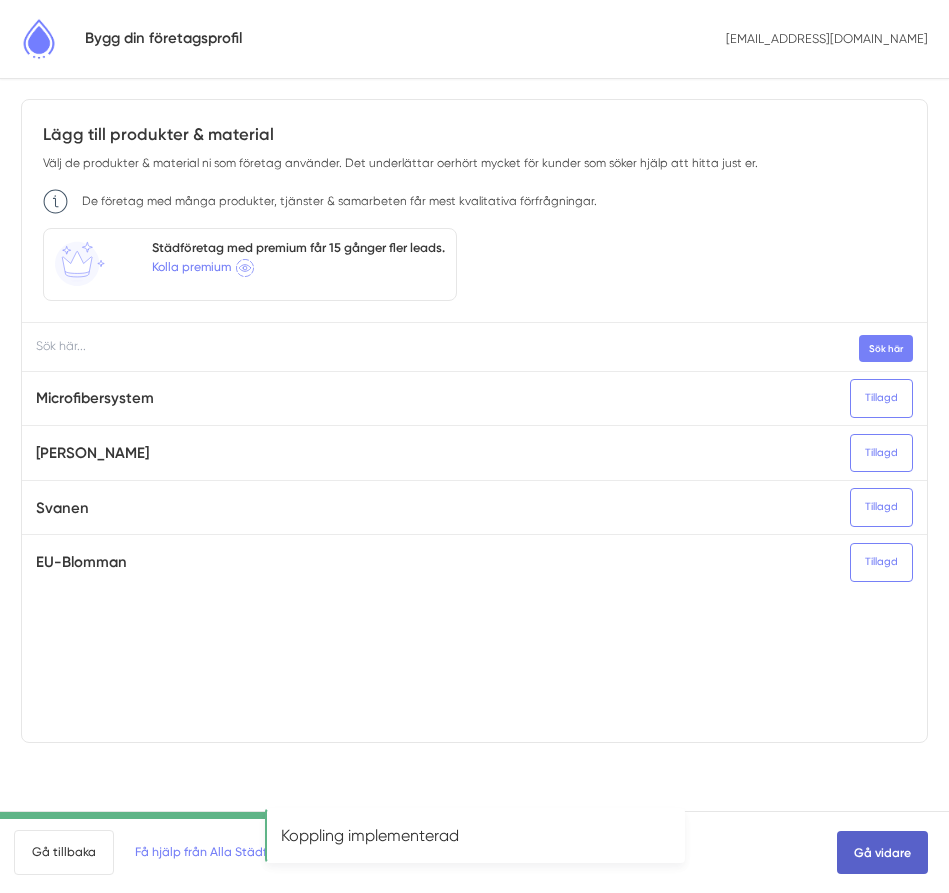 click on "Gå vidare" at bounding box center [882, 853] 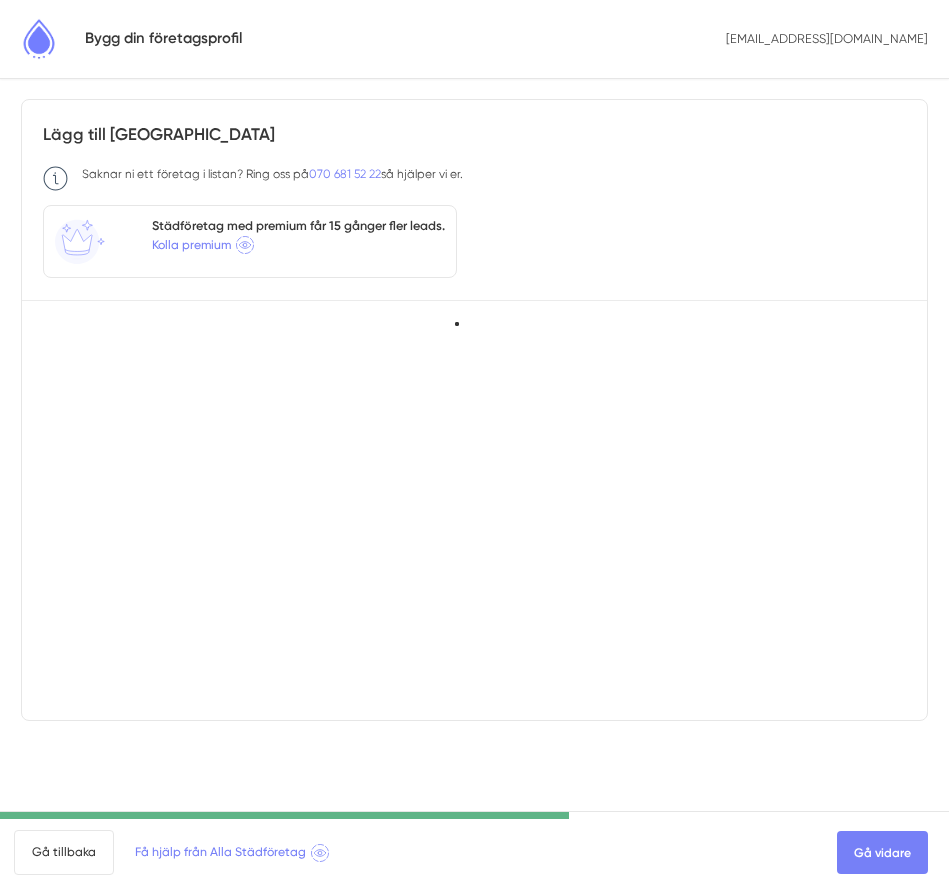 scroll, scrollTop: 0, scrollLeft: 0, axis: both 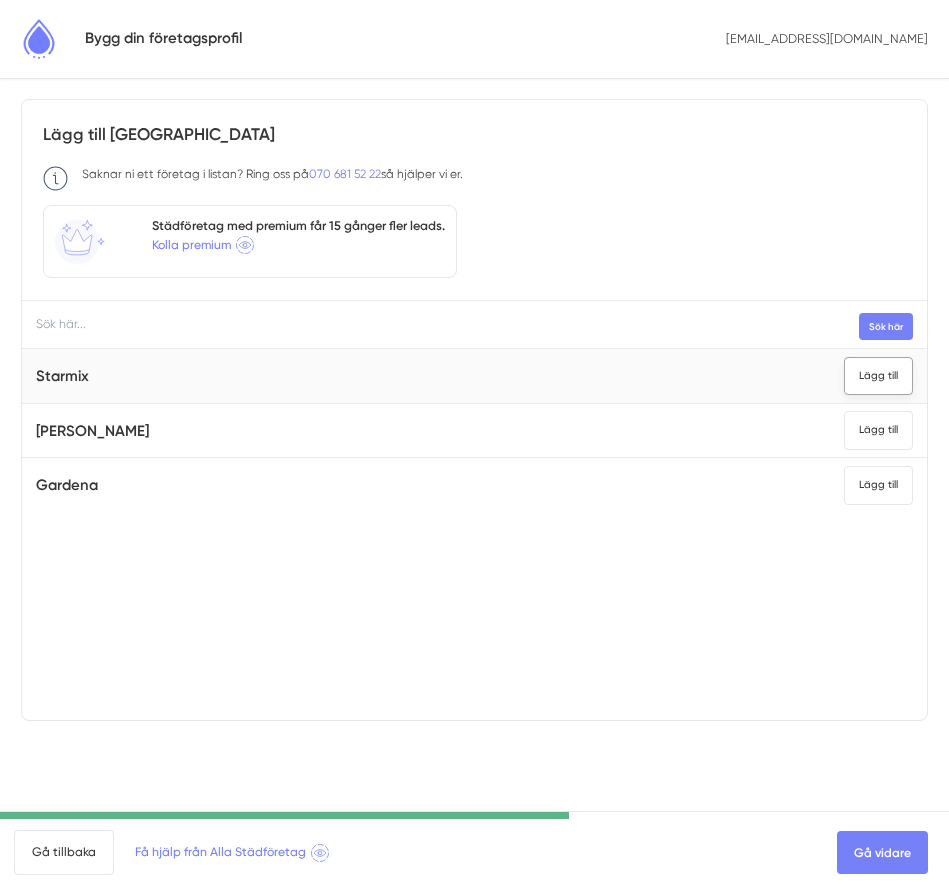 click on "Lägg till" at bounding box center [878, 376] 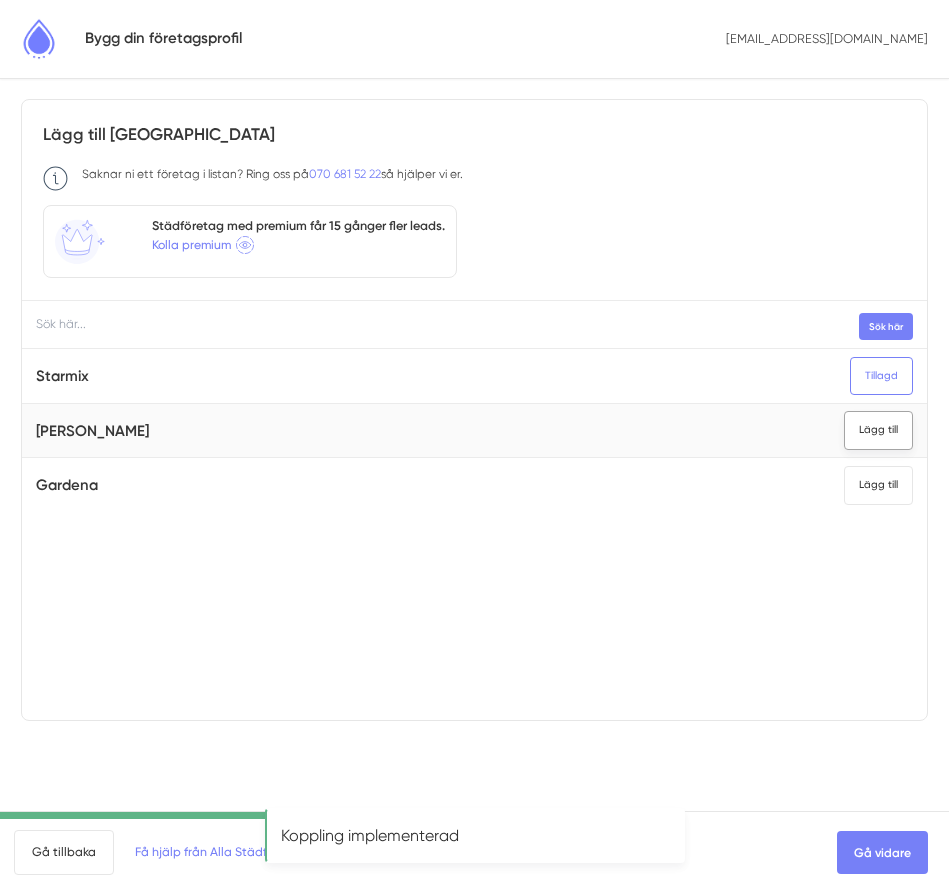 click on "Lägg till" at bounding box center [878, 430] 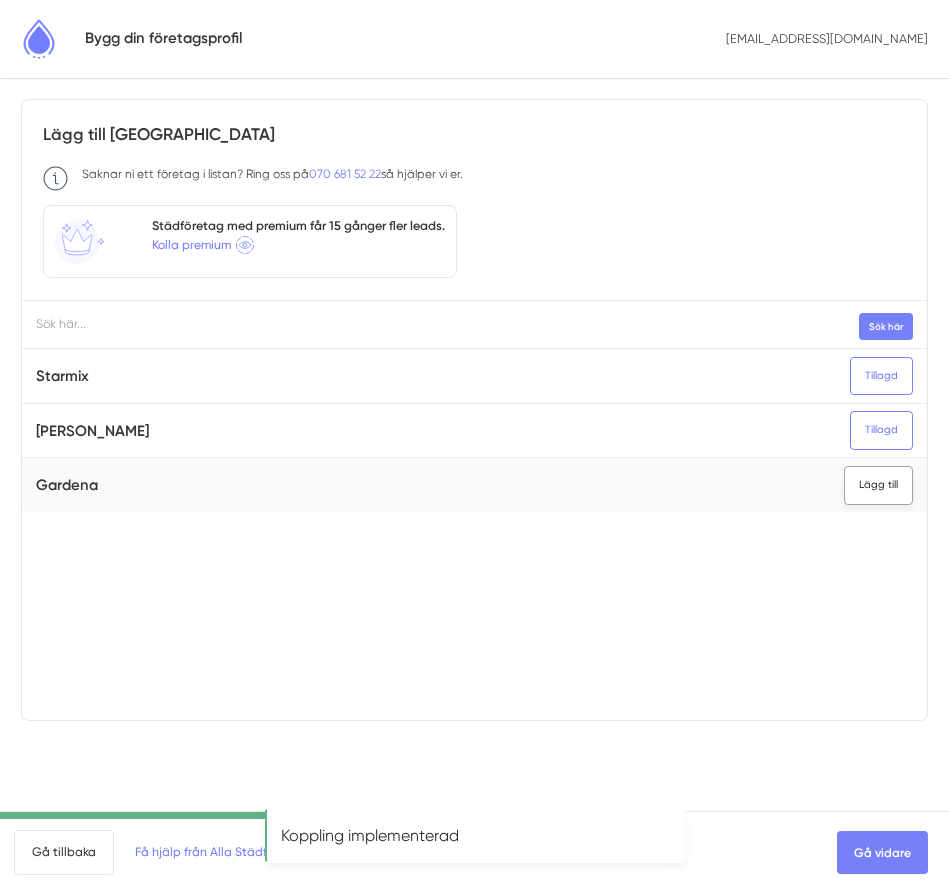 click on "Lägg till" at bounding box center (878, 485) 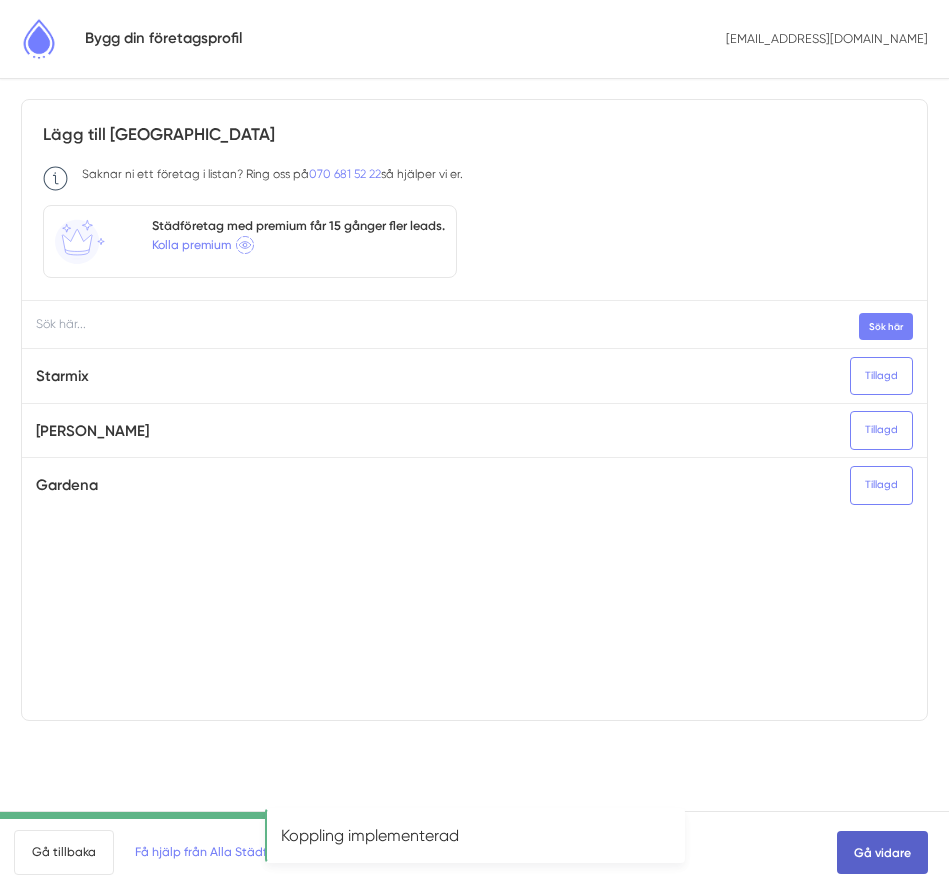 click on "Gå vidare" at bounding box center [882, 853] 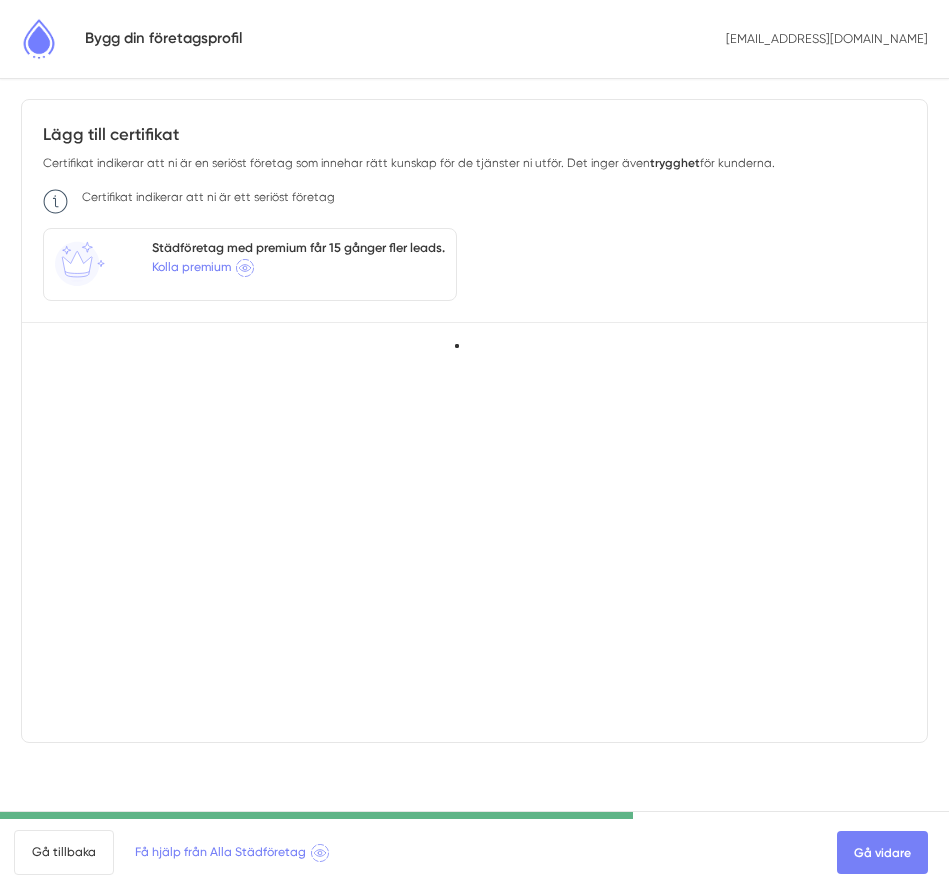 scroll, scrollTop: 0, scrollLeft: 0, axis: both 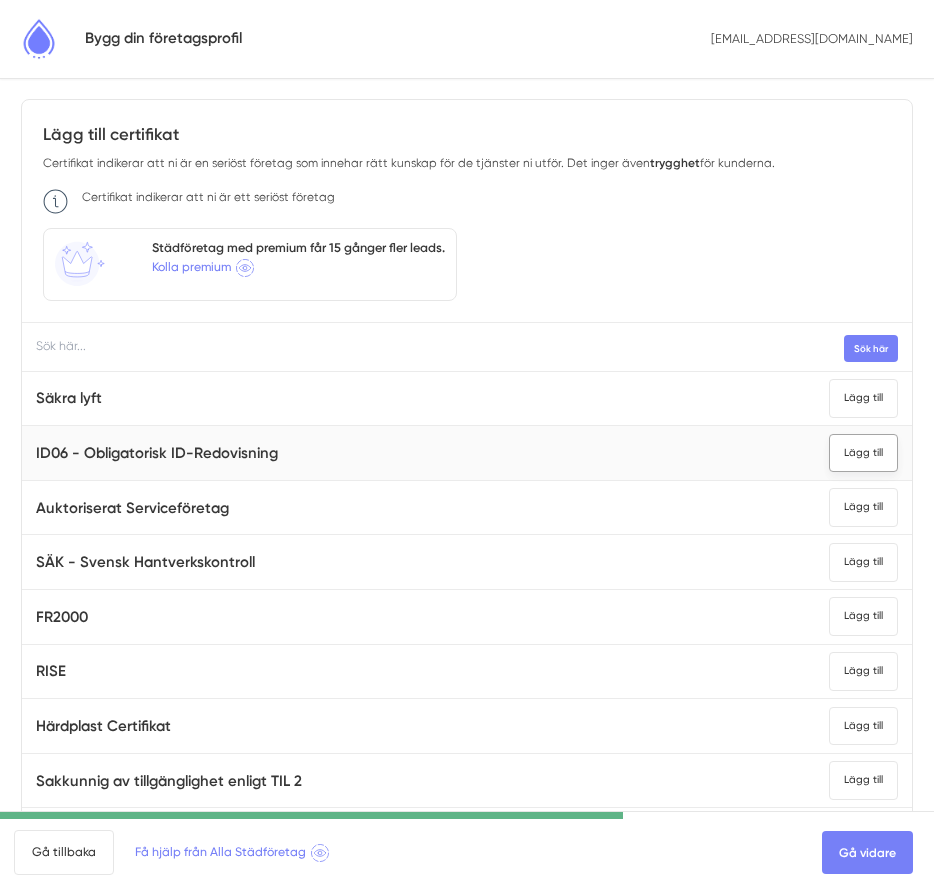 click on "Lägg till" at bounding box center (863, 453) 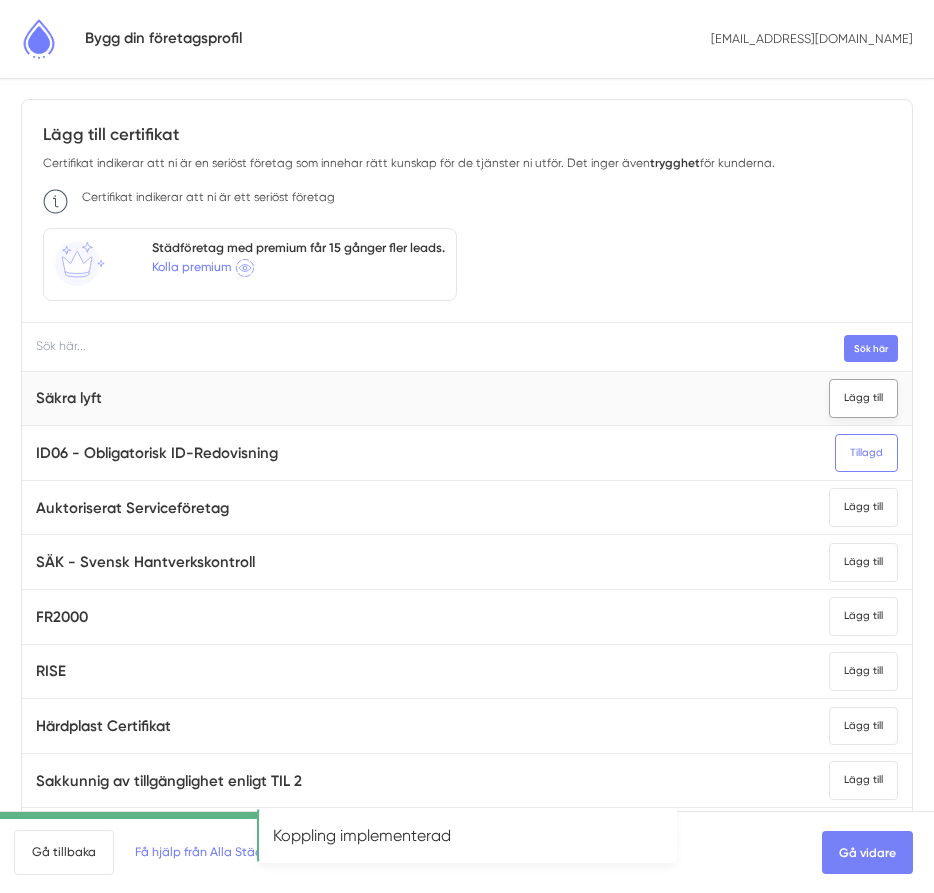 click on "Lägg till" at bounding box center (863, 398) 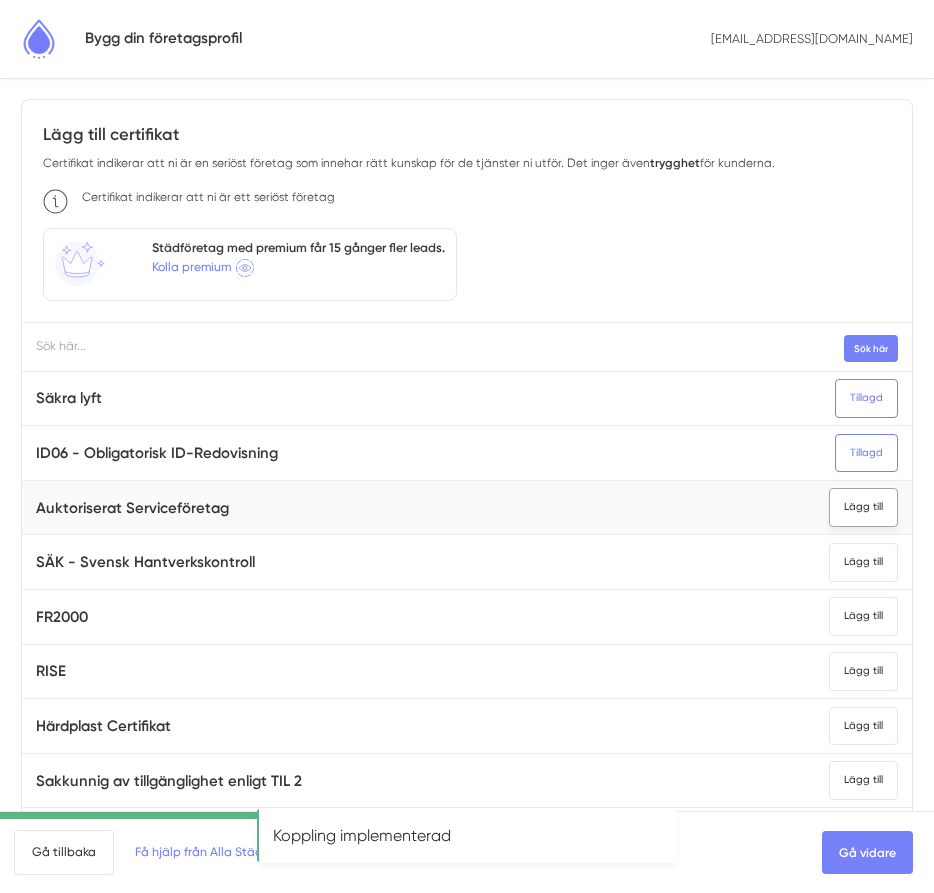 click on "Lägg till" at bounding box center [863, 507] 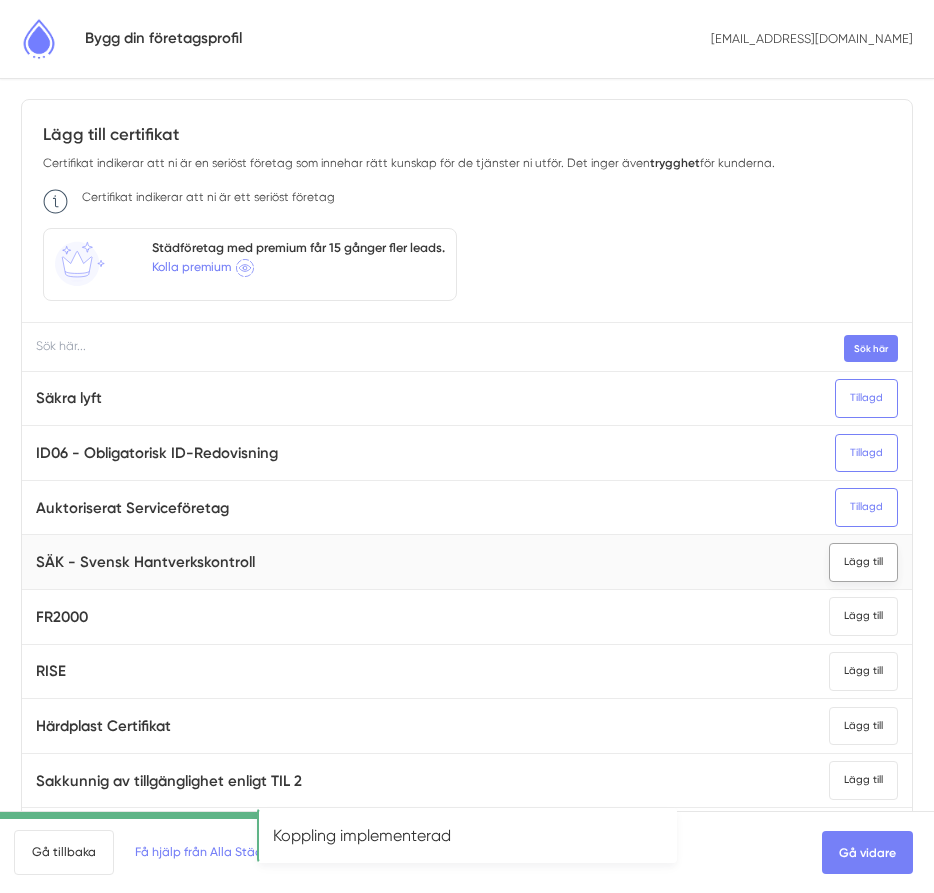 click on "Lägg till" at bounding box center (863, 562) 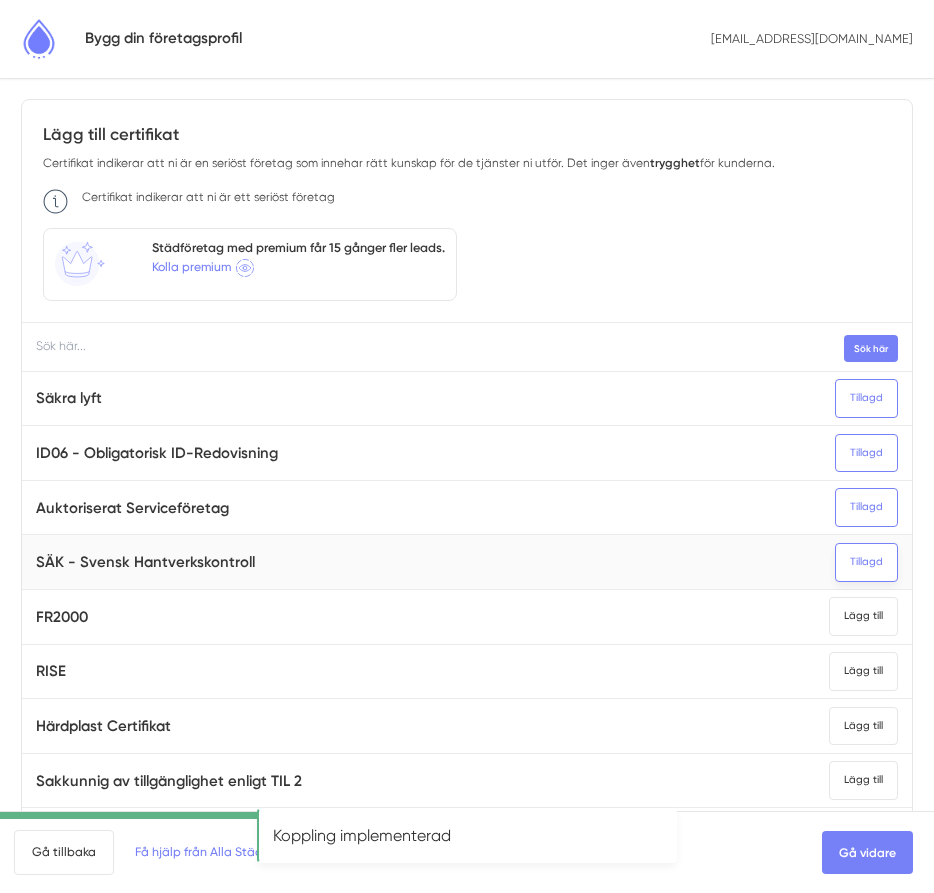 click on "Tillagd" at bounding box center [866, 562] 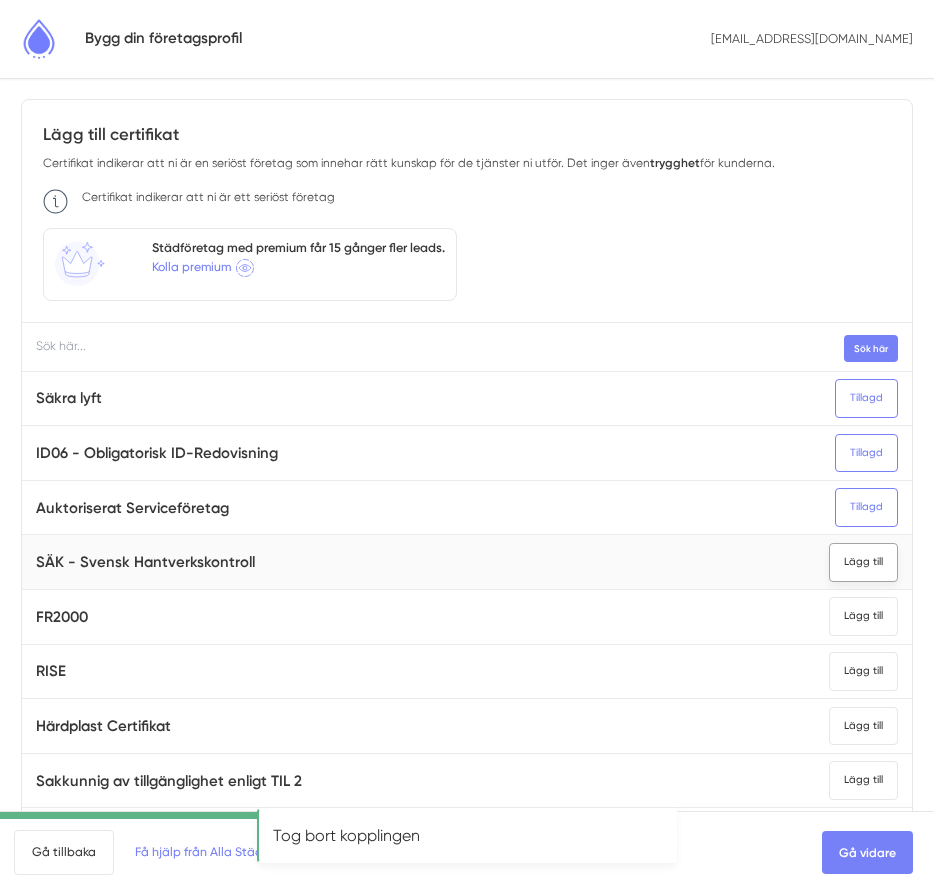 click on "Lägg till" at bounding box center [863, 562] 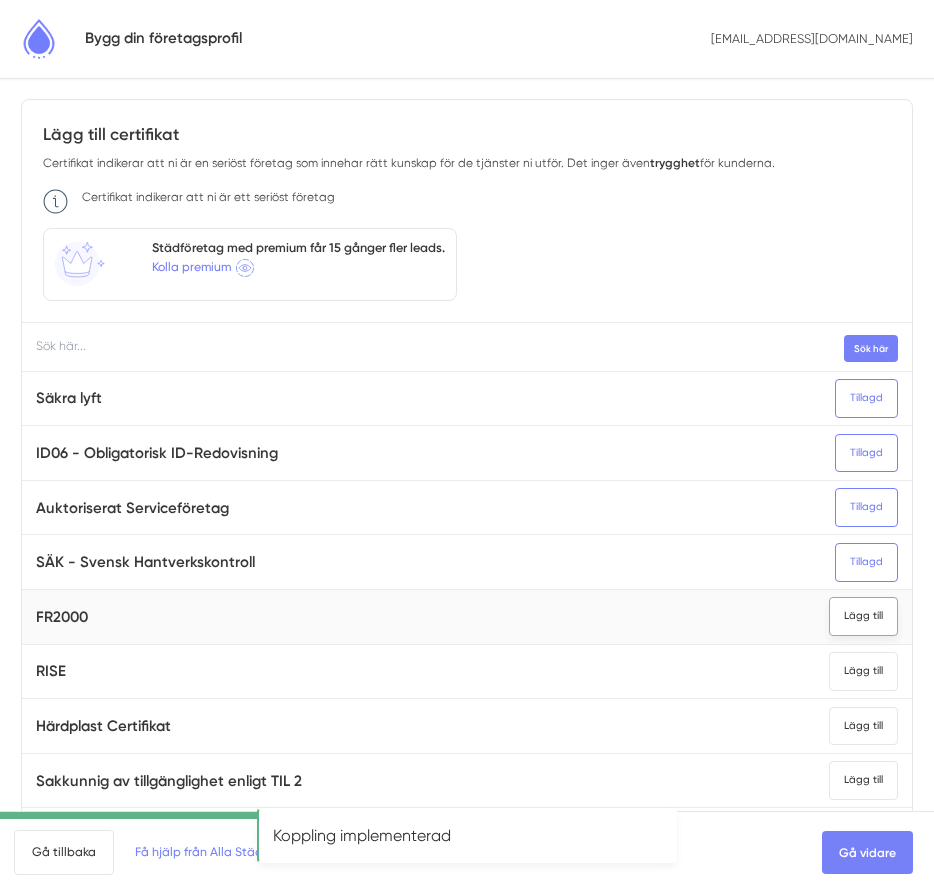 click on "Lägg till" at bounding box center [863, 616] 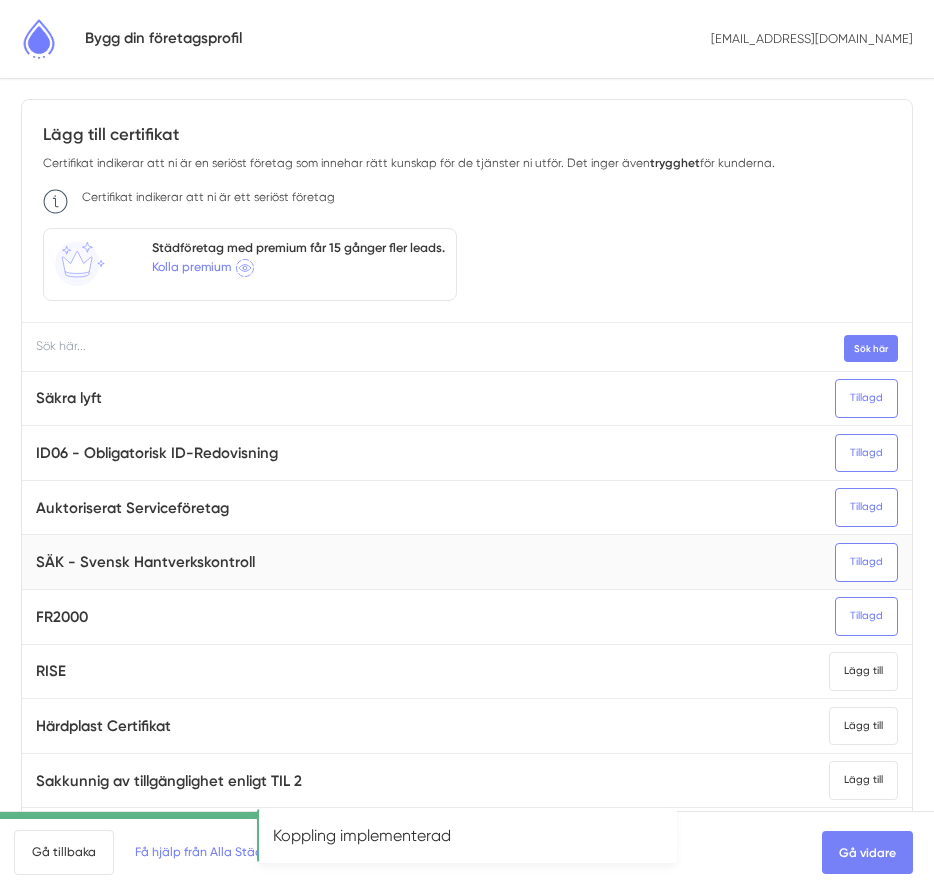 scroll, scrollTop: 166, scrollLeft: 0, axis: vertical 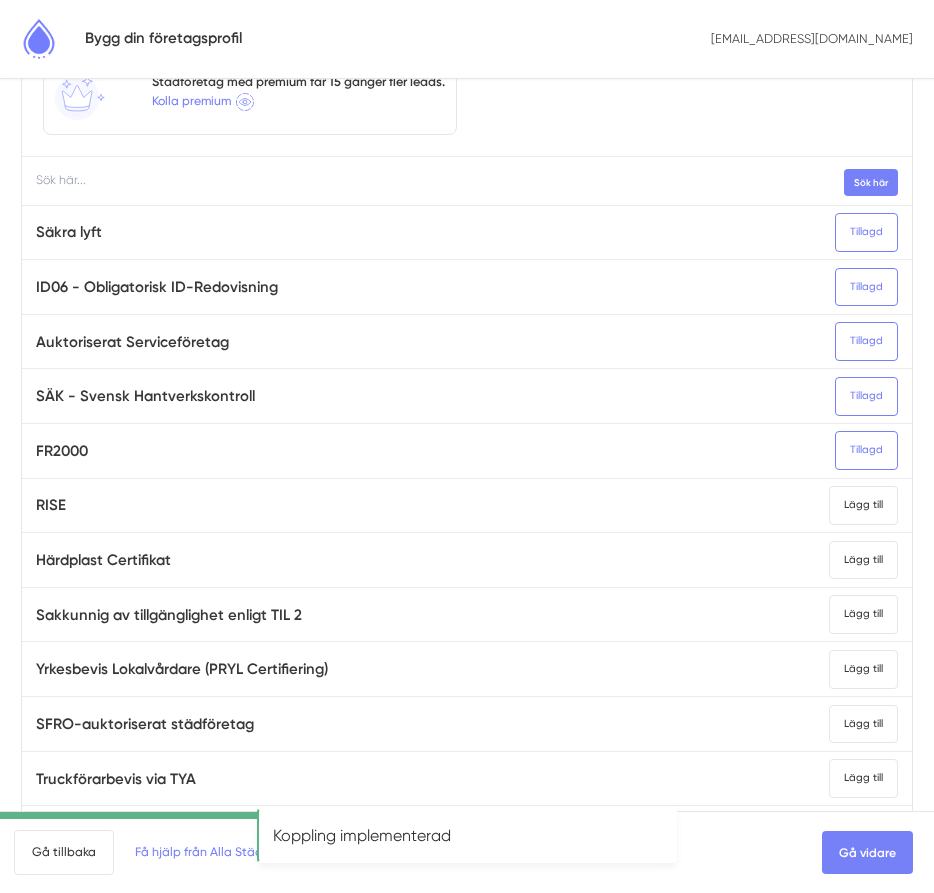 click on "Lägg till" at bounding box center (863, 560) 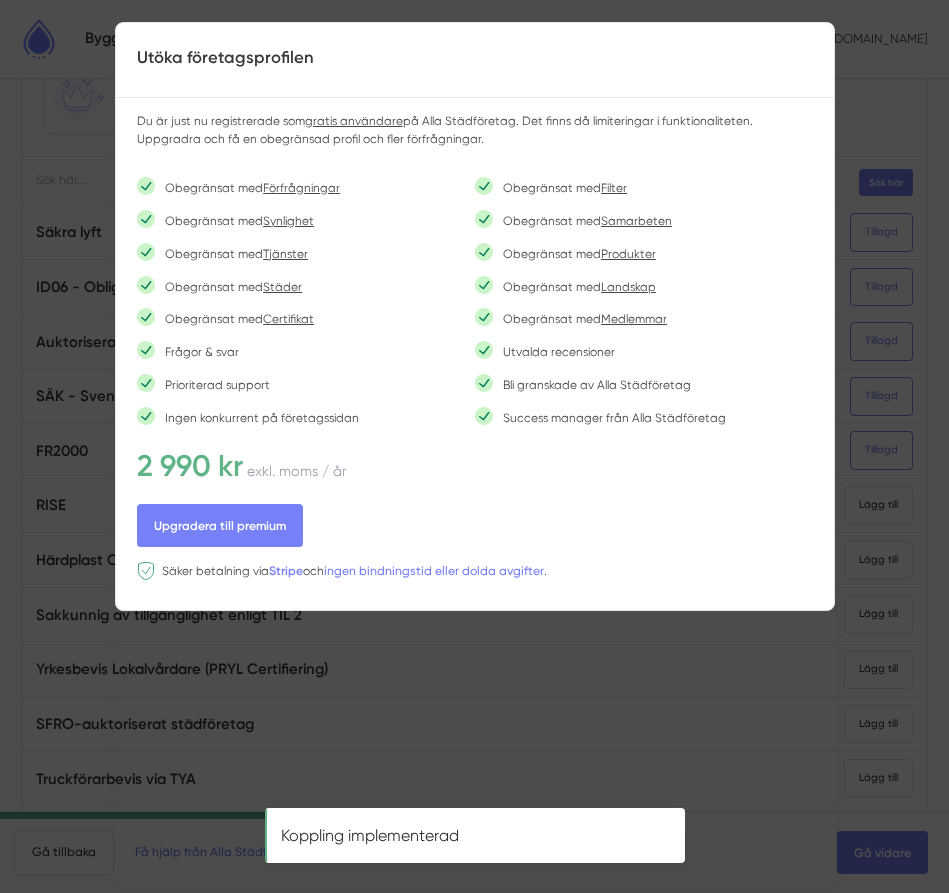 click on "Utöka företagsprofilen
Du är just nu registrerade som  gratis användare  på
Alla Städföretag. Det finns då limiteringar i funktionaliteten.
Uppgradra och få en obegränsad profil och fler förfrågningar.
Obegränsat med  Förfrågningar
Obegränsat med  Filter
Obegränsat med  Synlighet
Obegränsat med  [GEOGRAPHIC_DATA]" at bounding box center [475, 454] 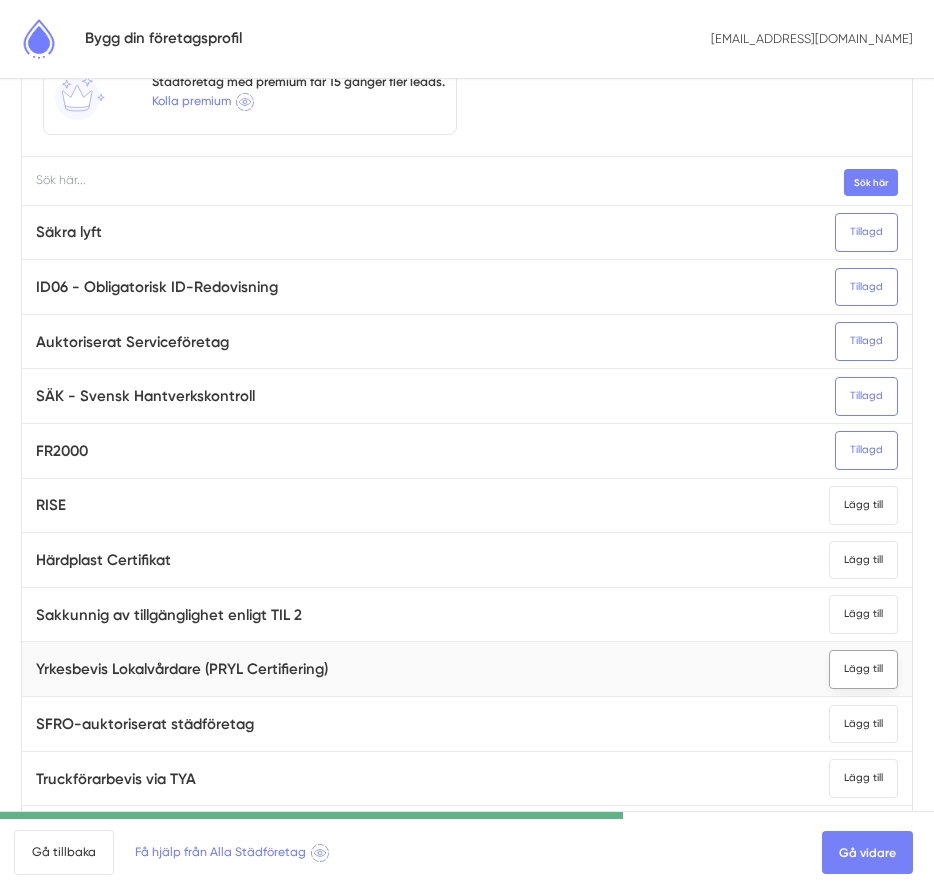 click on "Lägg till" at bounding box center [863, 669] 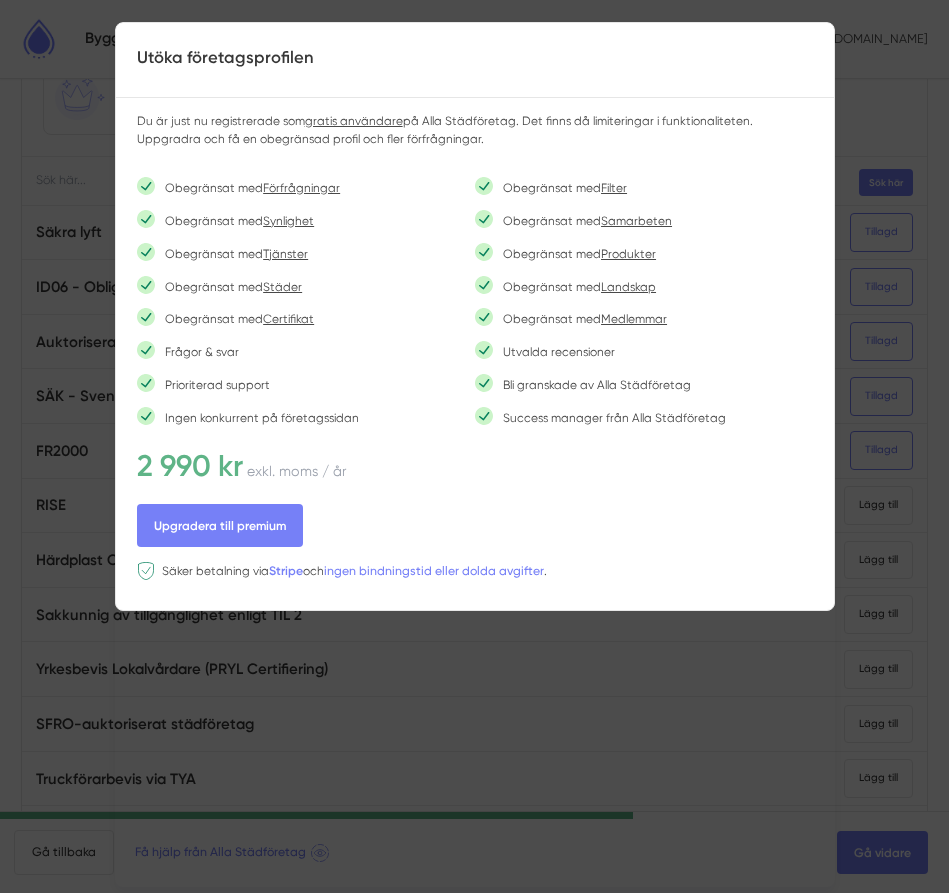 drag, startPoint x: 401, startPoint y: 637, endPoint x: 364, endPoint y: 647, distance: 38.327538 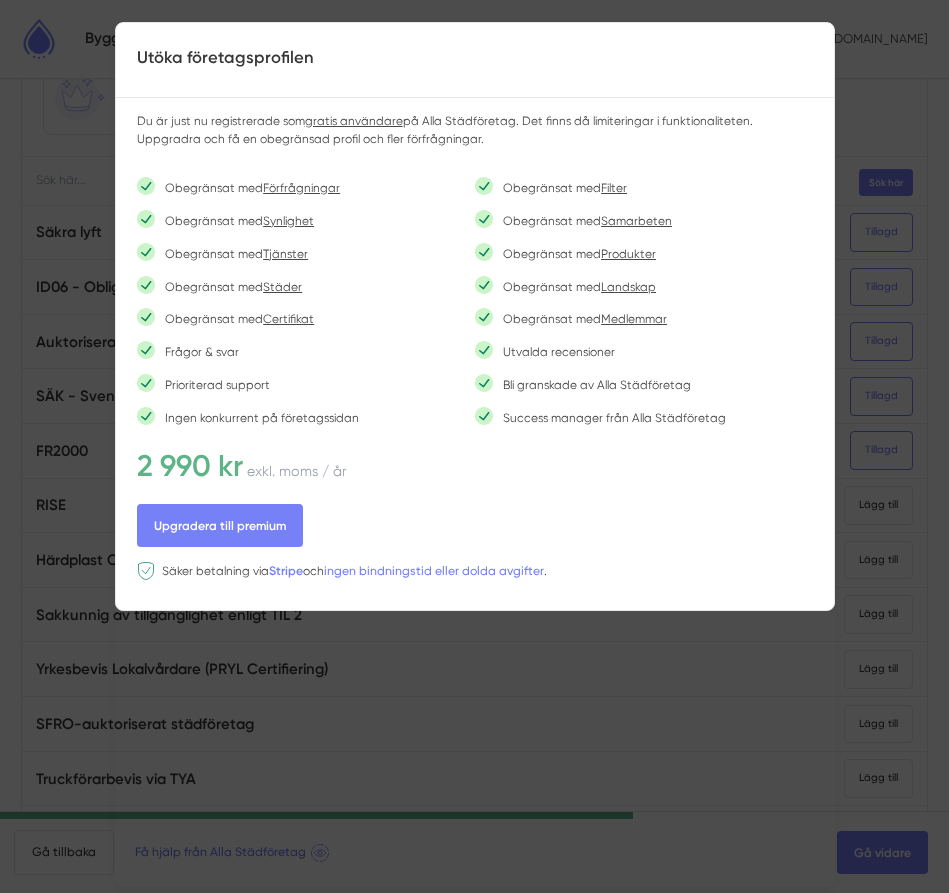 click on "Utöka företagsprofilen
Du är just nu registrerade som  gratis användare  på
Alla Städföretag. Det finns då limiteringar i funktionaliteten.
Uppgradra och få en obegränsad profil och fler förfrågningar.
Obegränsat med  Förfrågningar
Obegränsat med  Filter
Obegränsat med  Synlighet
Obegränsat med  [GEOGRAPHIC_DATA]" at bounding box center (475, 454) 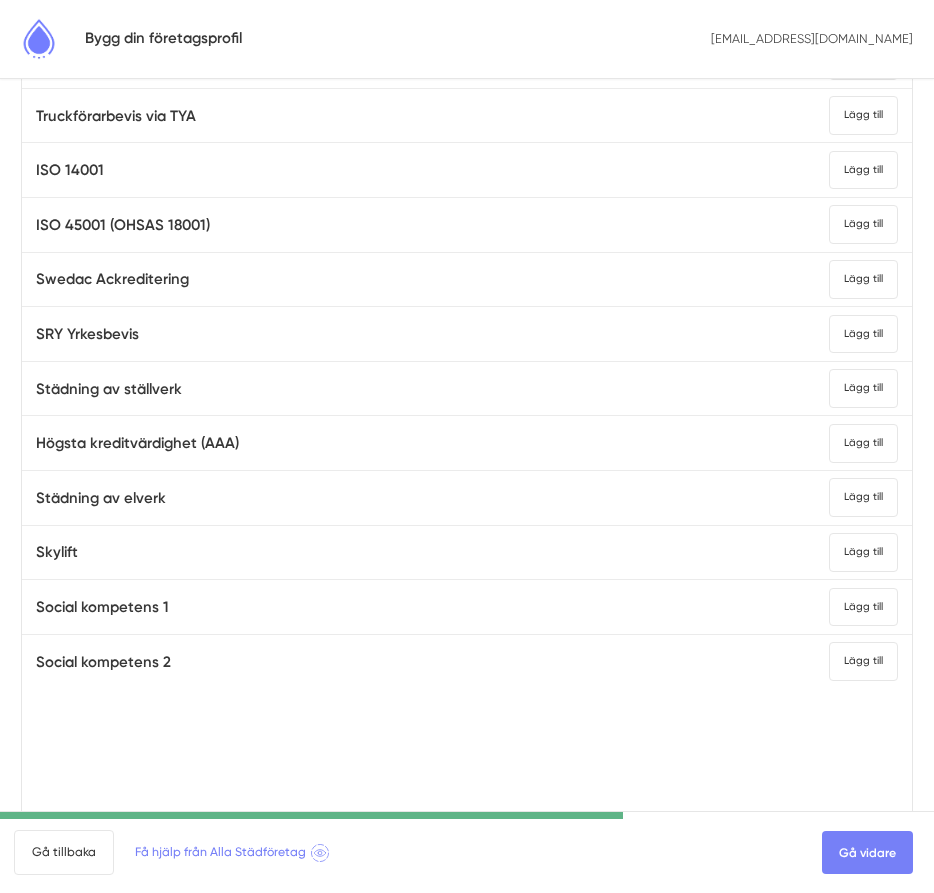 scroll, scrollTop: 863, scrollLeft: 0, axis: vertical 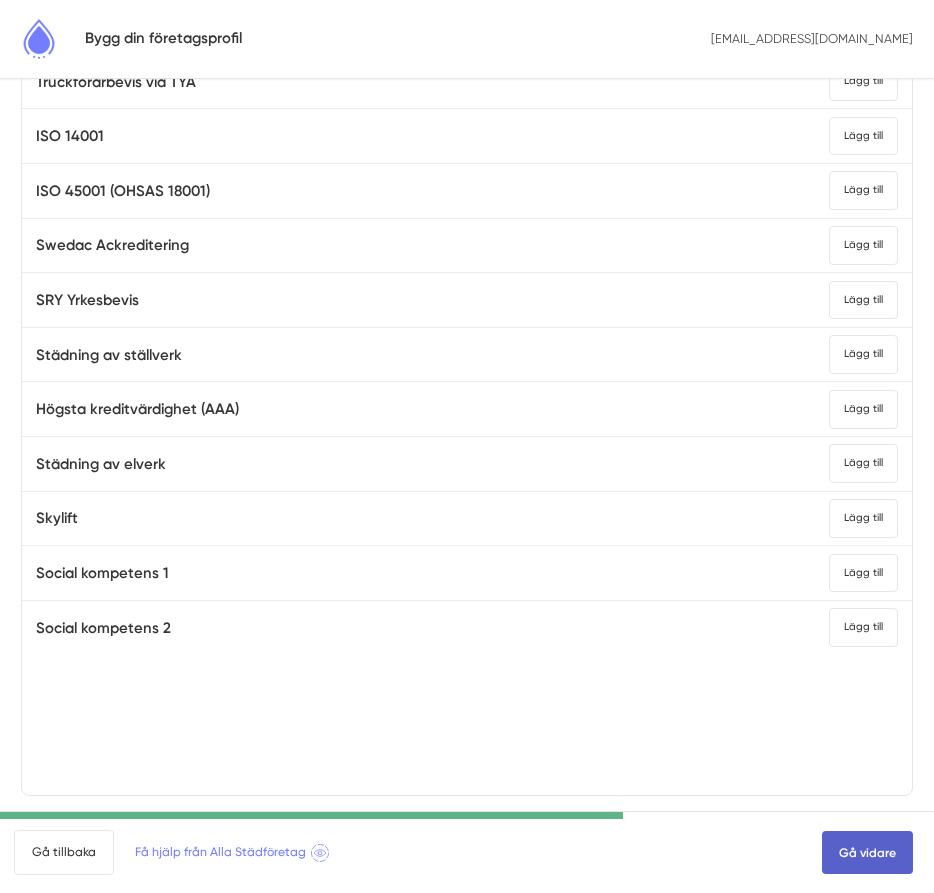 click on "Gå vidare" at bounding box center (867, 853) 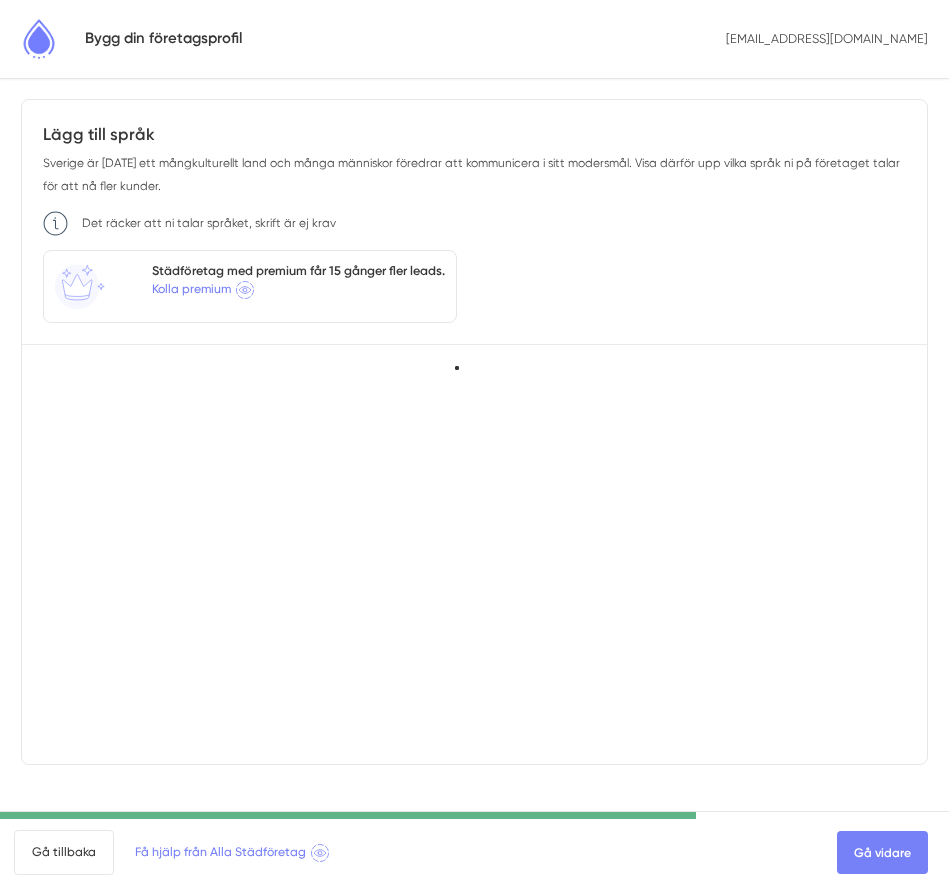 scroll, scrollTop: 0, scrollLeft: 0, axis: both 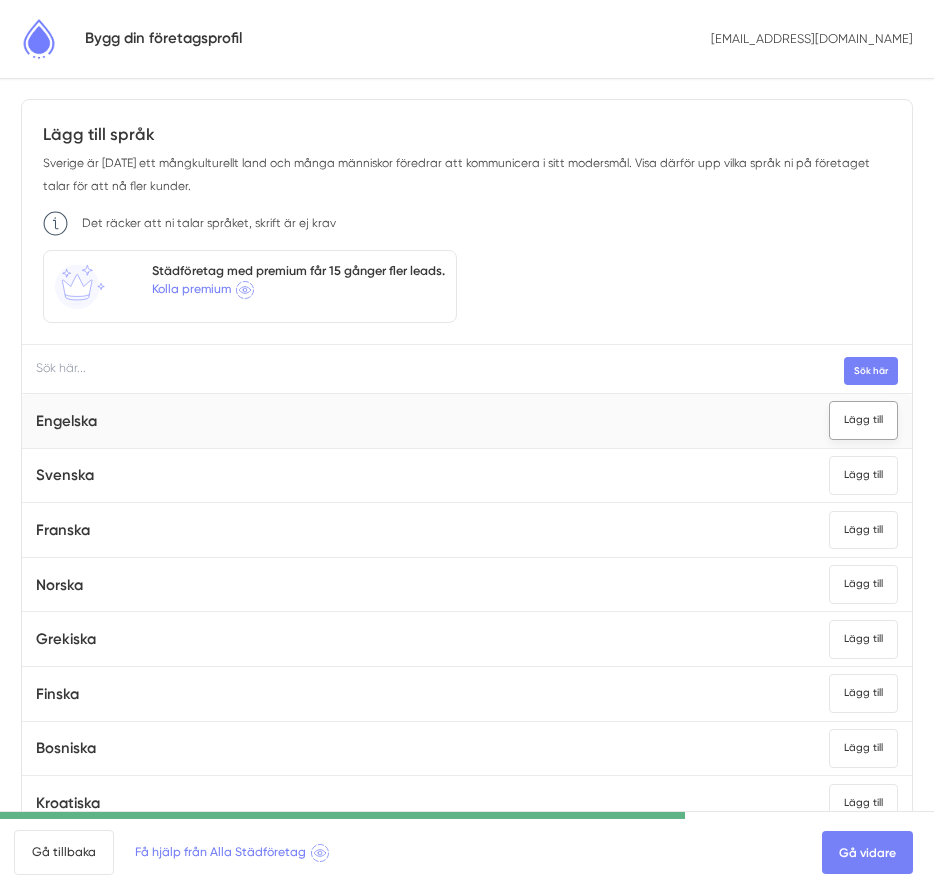 click on "Lägg till" at bounding box center [863, 420] 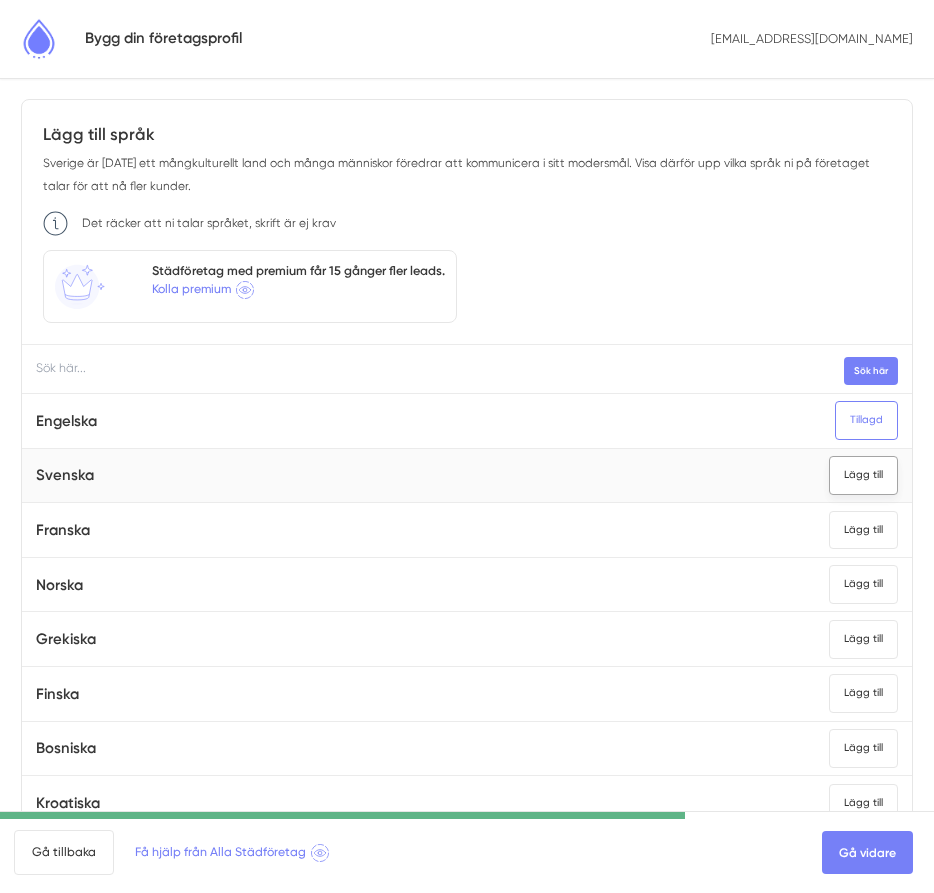 click on "Lägg till" at bounding box center [863, 475] 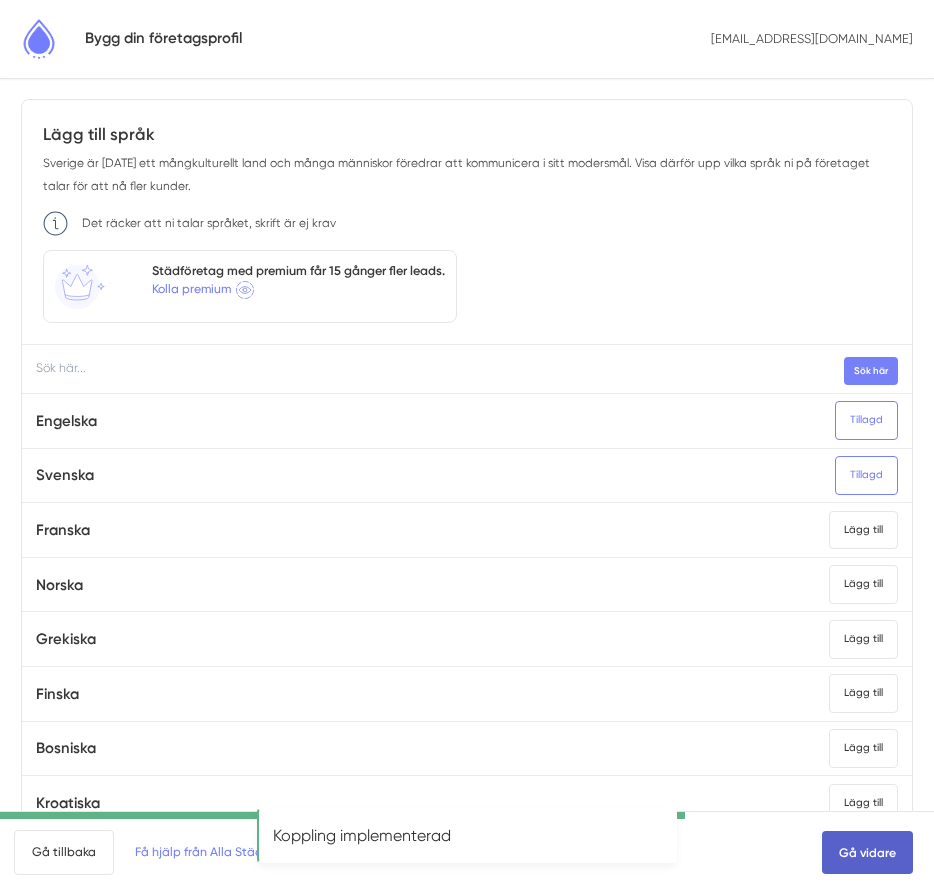click on "Gå vidare" at bounding box center (867, 853) 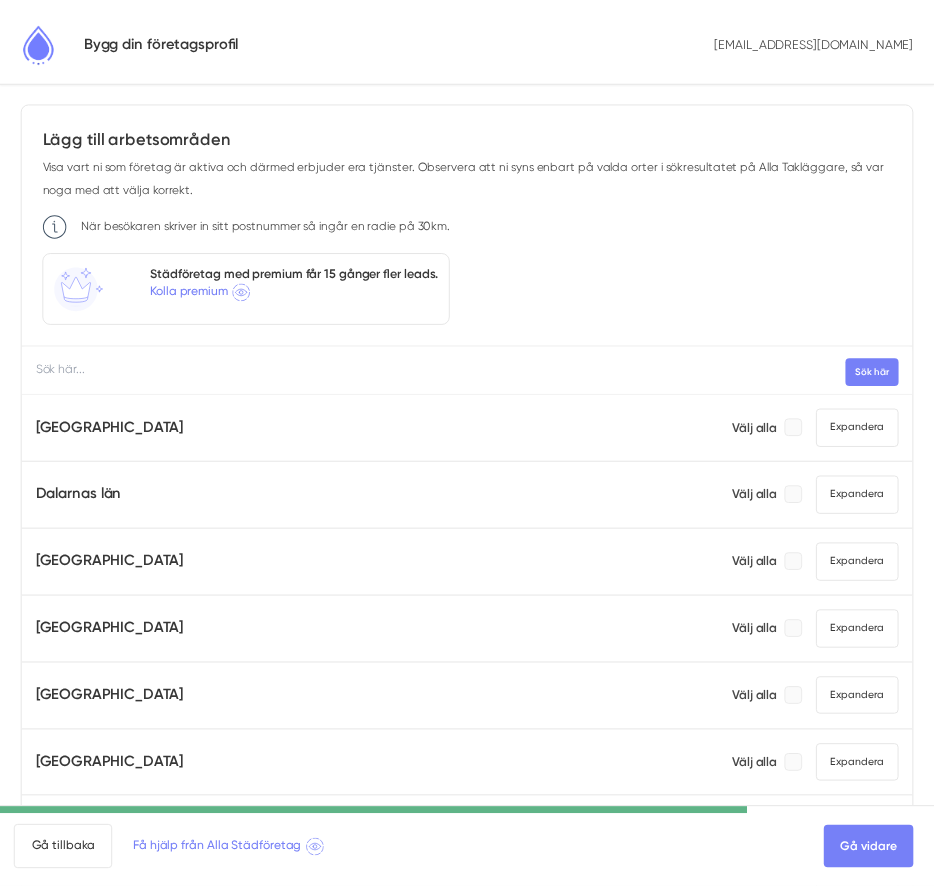 scroll, scrollTop: 0, scrollLeft: 0, axis: both 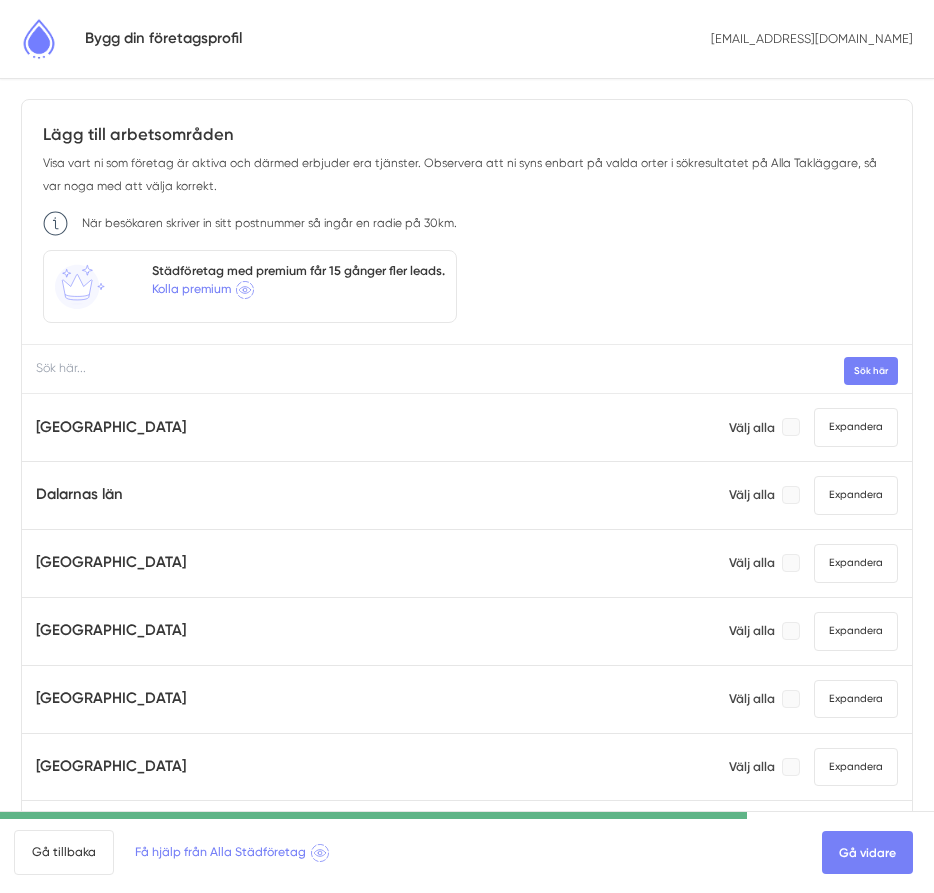 click at bounding box center [791, 427] 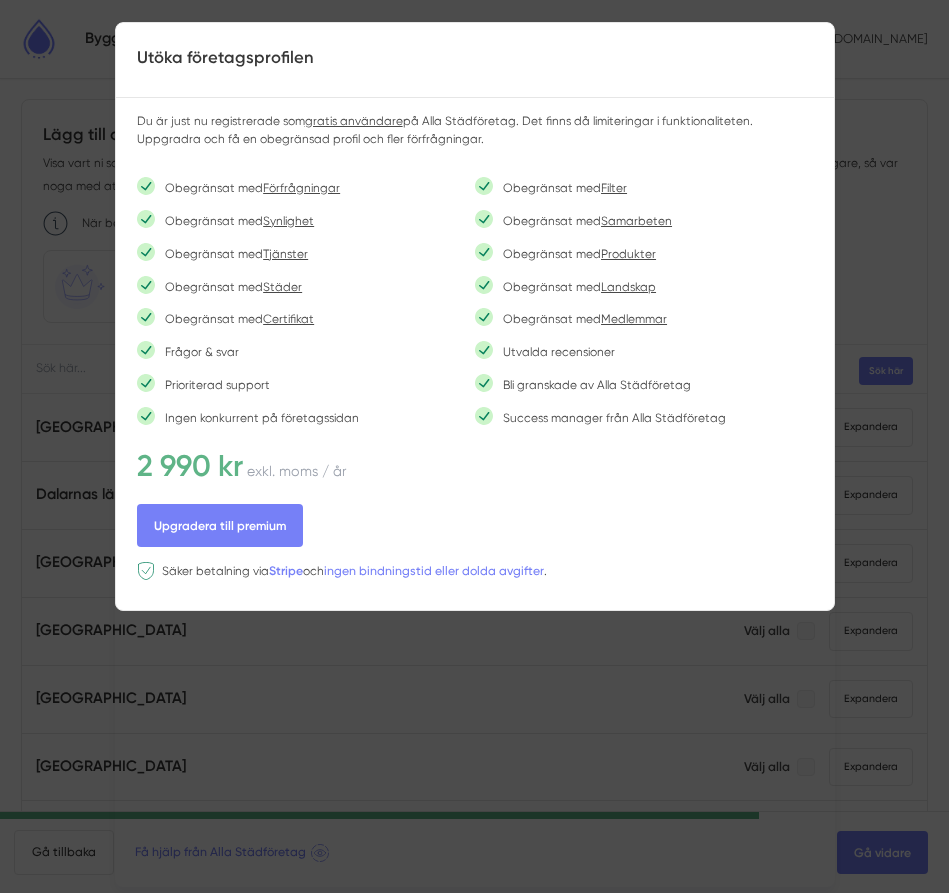 click on "Utöka företagsprofilen
Du är just nu registrerade som  gratis användare  på
Alla Städföretag. Det finns då limiteringar i funktionaliteten.
Uppgradra och få en obegränsad profil och fler förfrågningar.
Obegränsat med  Förfrågningar
Obegränsat med  Filter
Obegränsat med  Synlighet
Obegränsat med  [GEOGRAPHIC_DATA]" at bounding box center (475, 454) 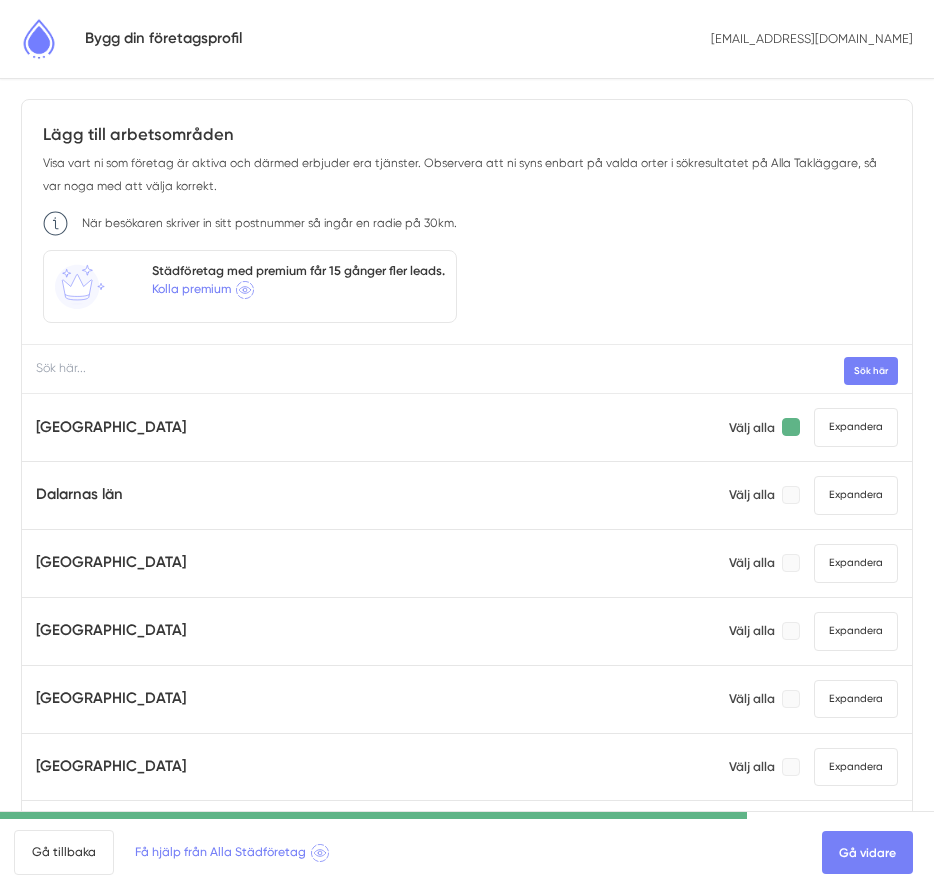 drag, startPoint x: 859, startPoint y: 425, endPoint x: 869, endPoint y: 422, distance: 10.440307 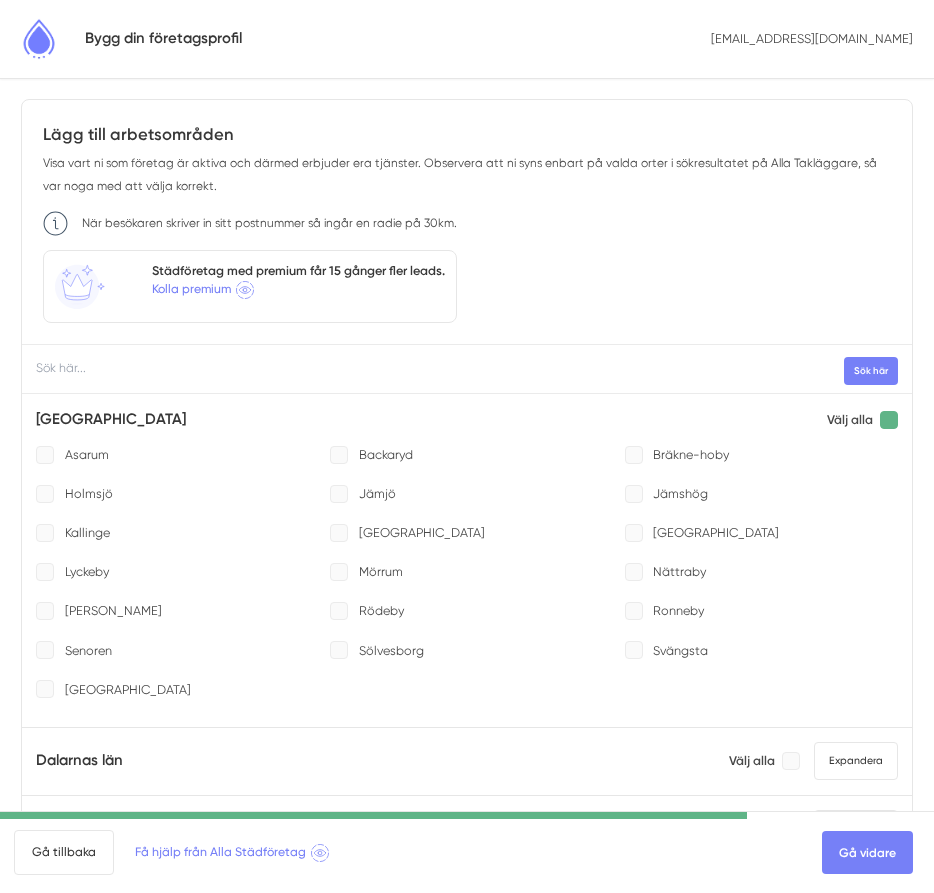 click at bounding box center [889, 420] 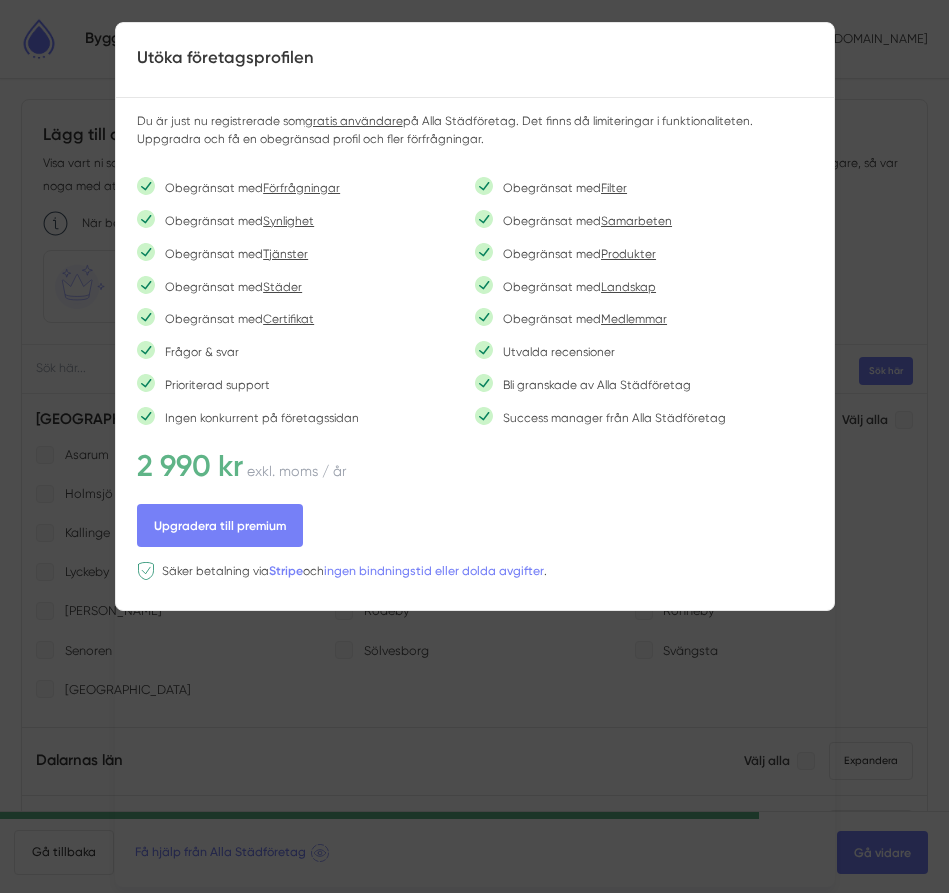 click on "Utöka företagsprofilen
Du är just nu registrerade som  gratis användare  på
Alla Städföretag. Det finns då limiteringar i funktionaliteten.
Uppgradra och få en obegränsad profil och fler förfrågningar.
Obegränsat med  Förfrågningar
Obegränsat med  Filter
Obegränsat med  Synlighet
Obegränsat med  Samarbeten" at bounding box center [475, 454] 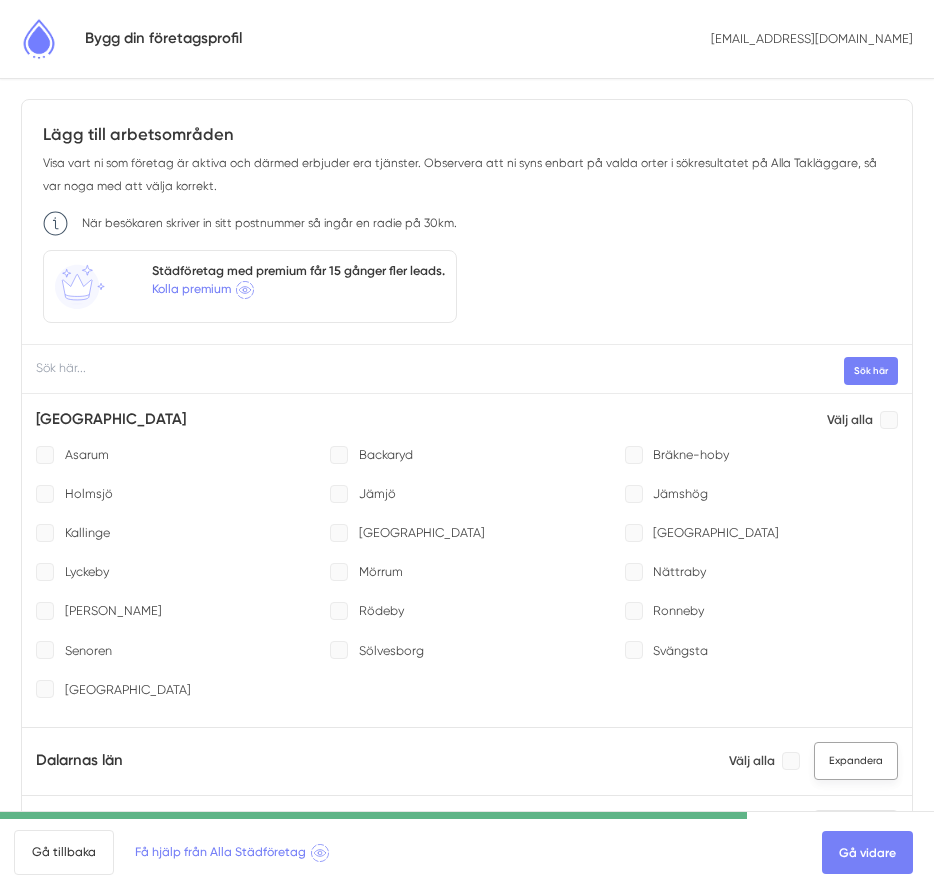 click on "Expandera" at bounding box center (856, 761) 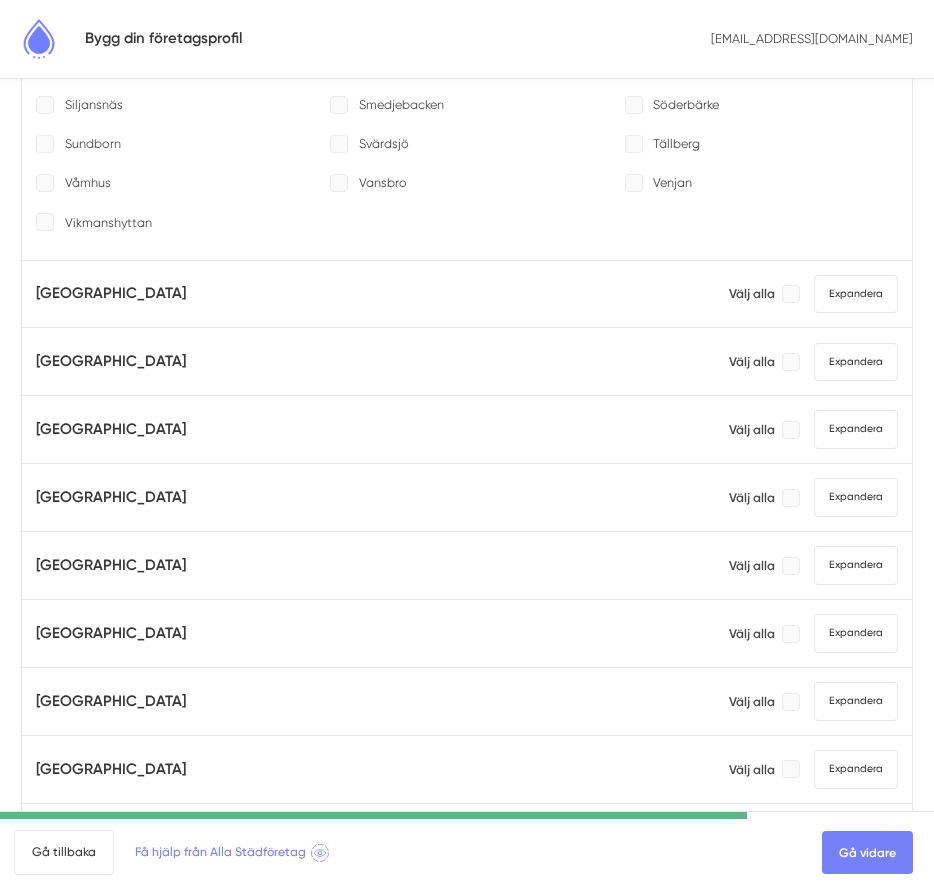 scroll, scrollTop: 1416, scrollLeft: 0, axis: vertical 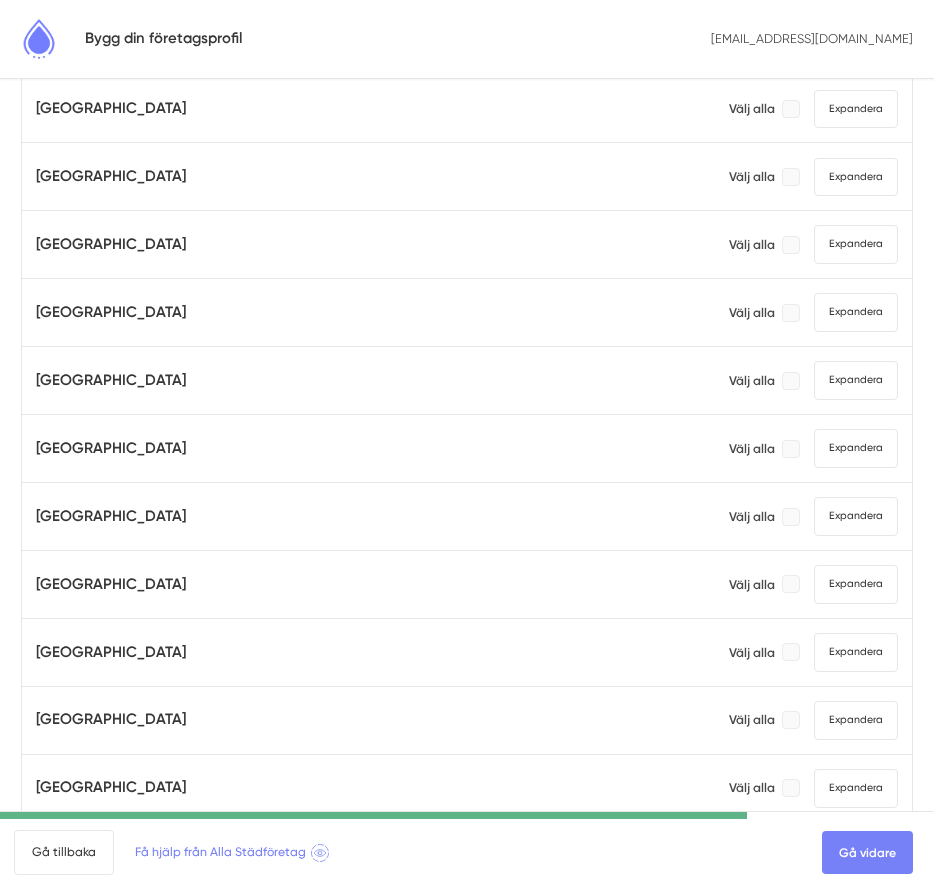 click on "Välj alla Expandera" at bounding box center [813, 584] 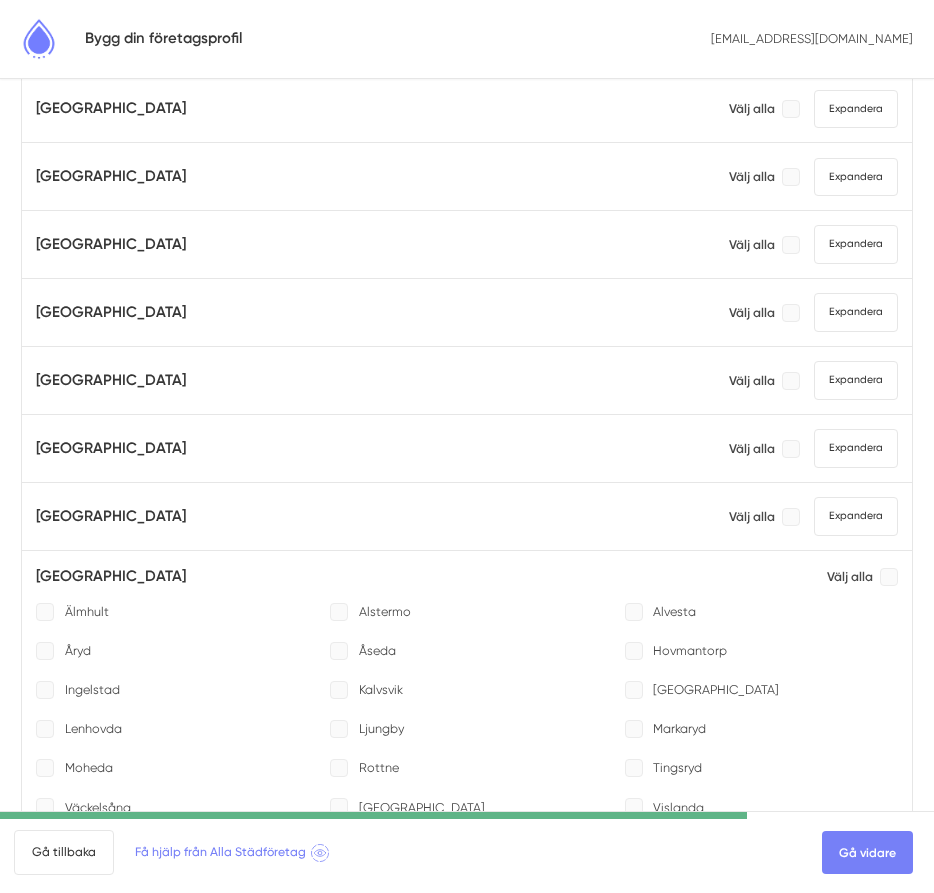 click at bounding box center (889, 577) 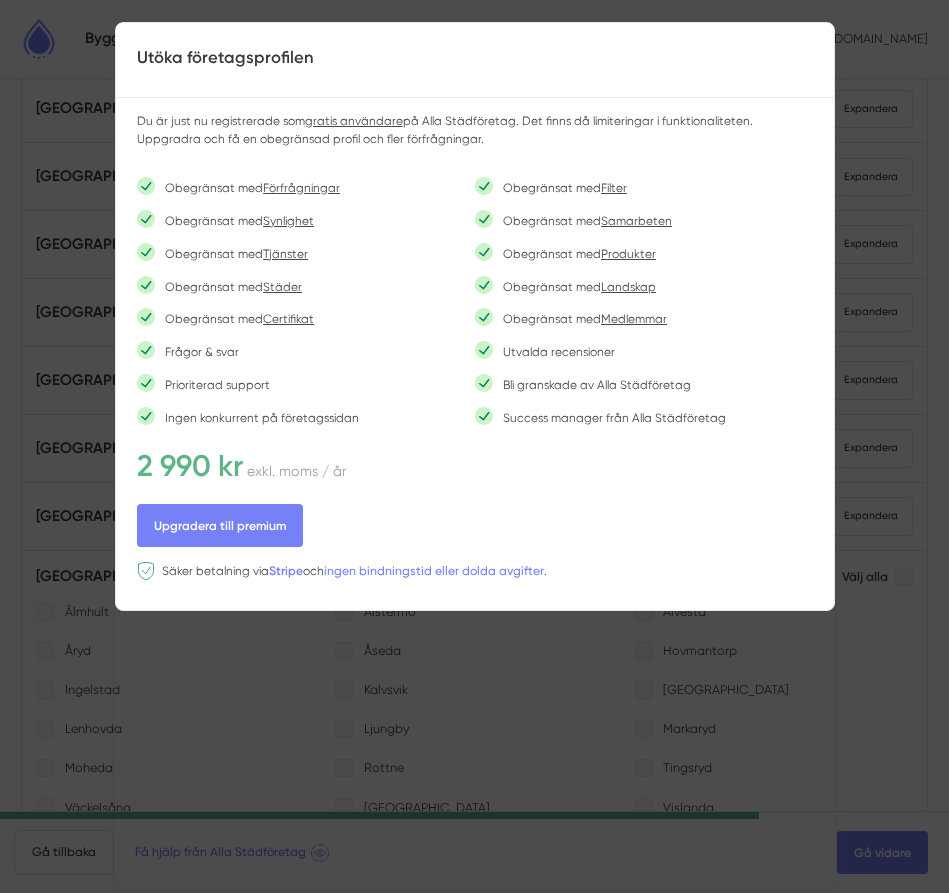 drag, startPoint x: 421, startPoint y: 712, endPoint x: 434, endPoint y: 707, distance: 13.928389 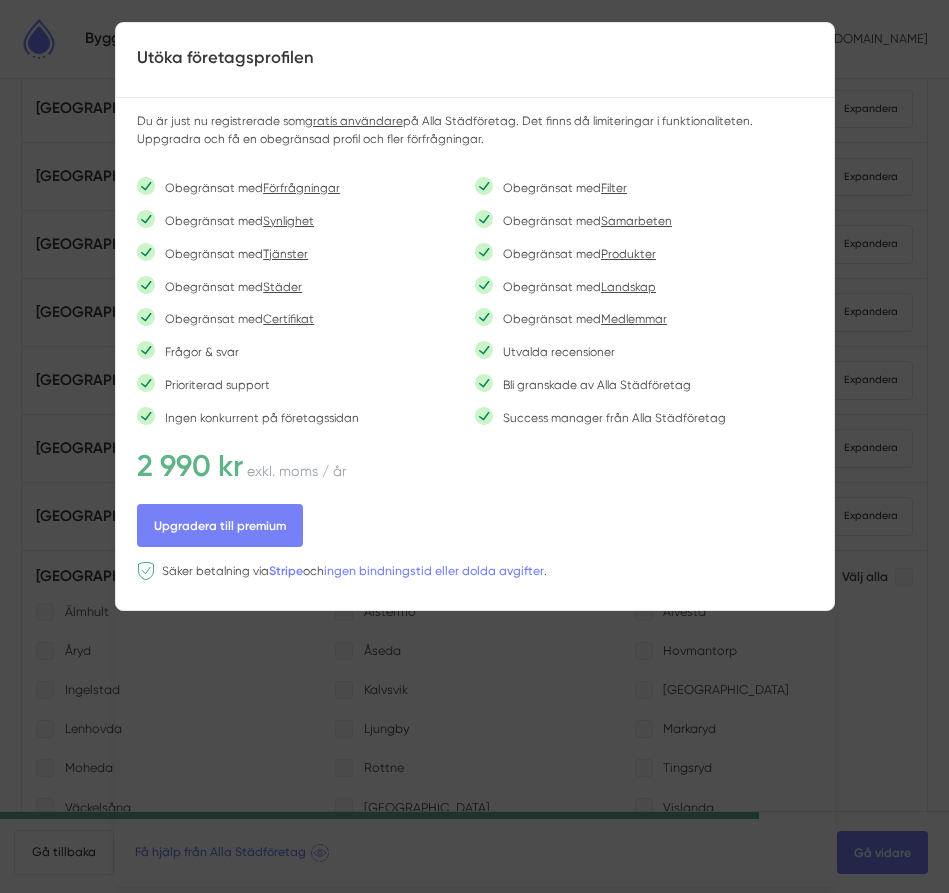 drag, startPoint x: 151, startPoint y: 686, endPoint x: 162, endPoint y: 677, distance: 14.21267 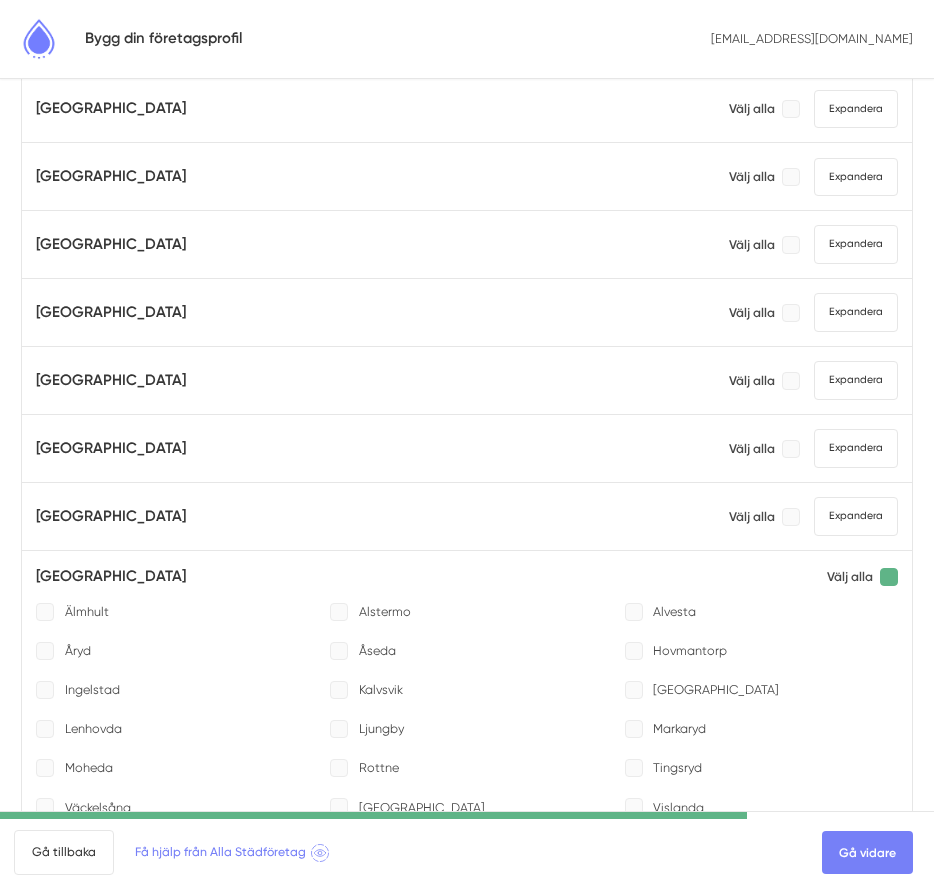 click at bounding box center [889, 577] 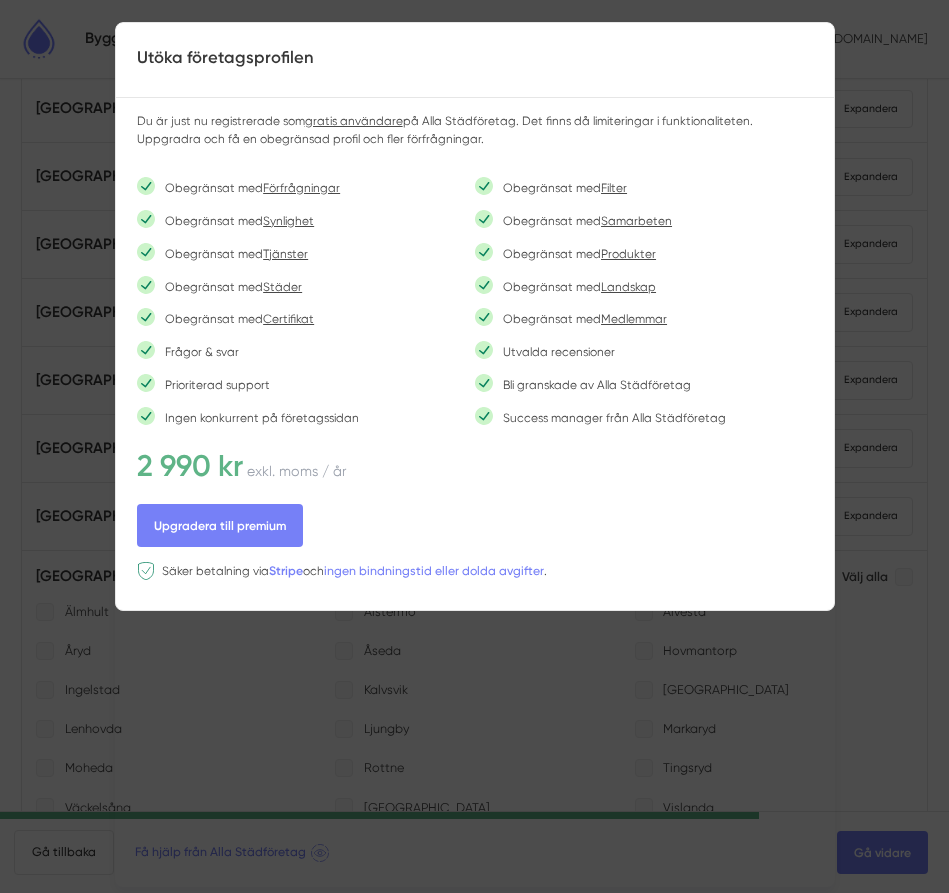 click on "Utöka företagsprofilen
Du är just nu registrerade som  gratis användare  på
Alla Städföretag. Det finns då limiteringar i funktionaliteten.
Uppgradra och få en obegränsad profil och fler förfrågningar.
Obegränsat med  Förfrågningar
Obegränsat med  Filter
Obegränsat med  Synlighet
Obegränsat med  Samarbeten" at bounding box center [475, 454] 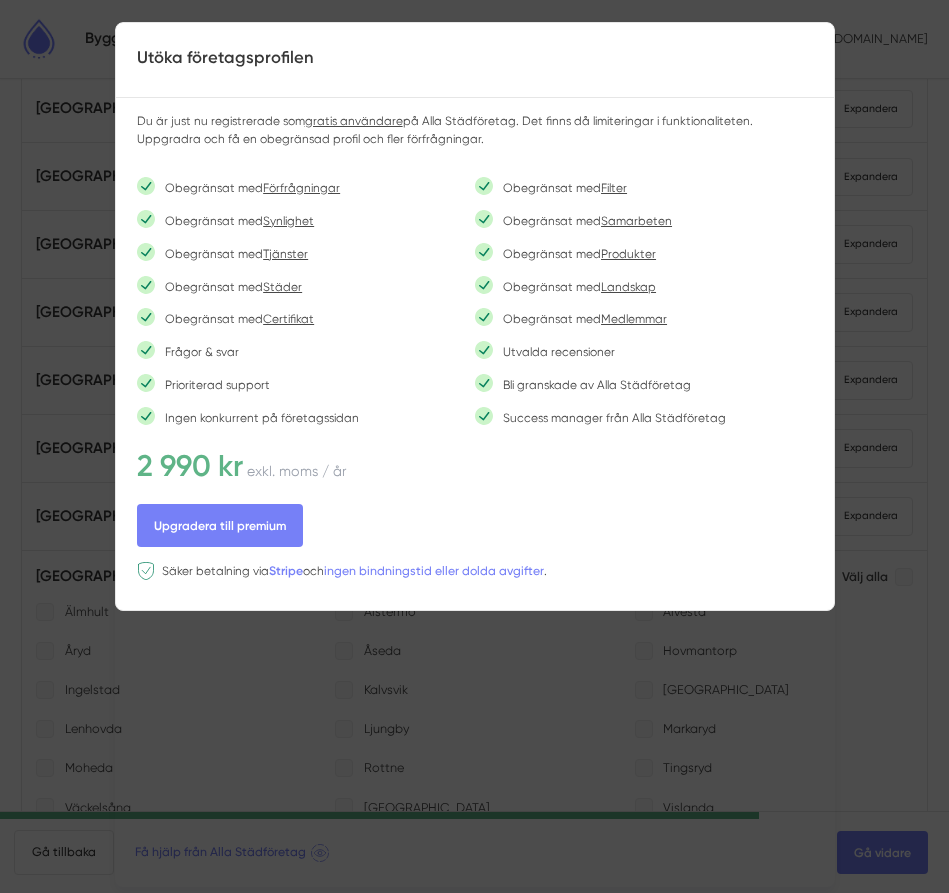click on "Utöka företagsprofilen
Du är just nu registrerade som  gratis användare  på
Alla Städföretag. Det finns då limiteringar i funktionaliteten.
Uppgradra och få en obegränsad profil och fler förfrågningar.
Obegränsat med  Förfrågningar
Obegränsat med  Filter
Obegränsat med  Synlighet
Obegränsat med  Samarbeten" at bounding box center (475, 454) 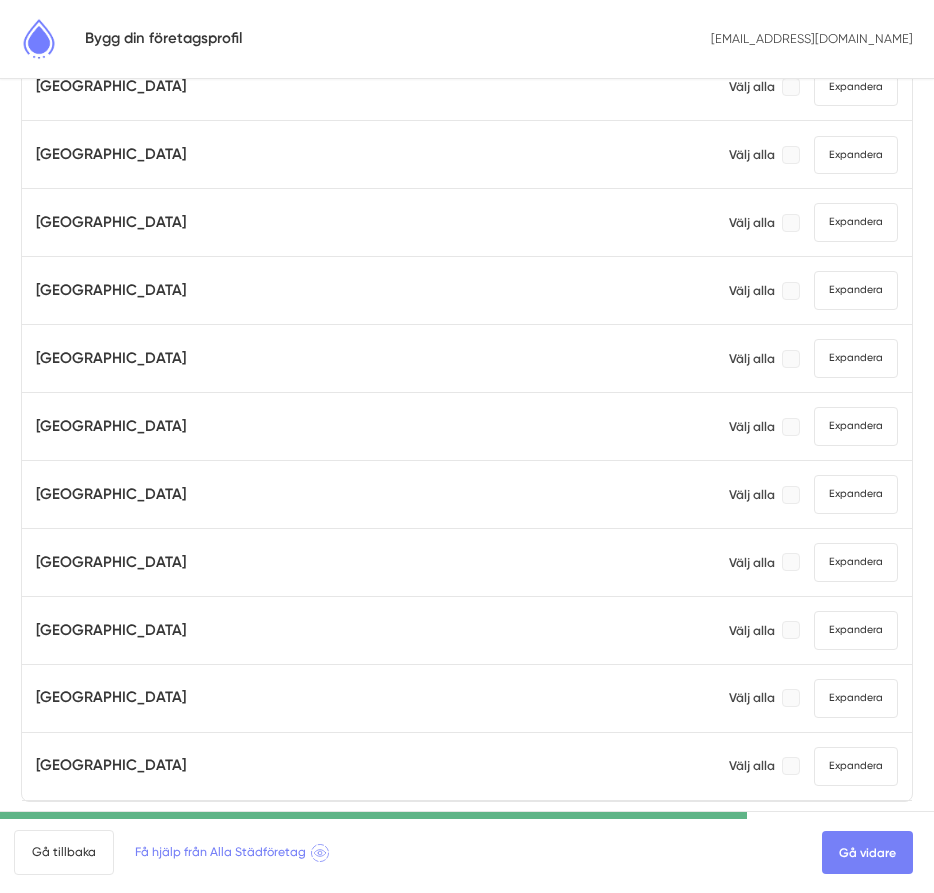 scroll, scrollTop: 2351, scrollLeft: 0, axis: vertical 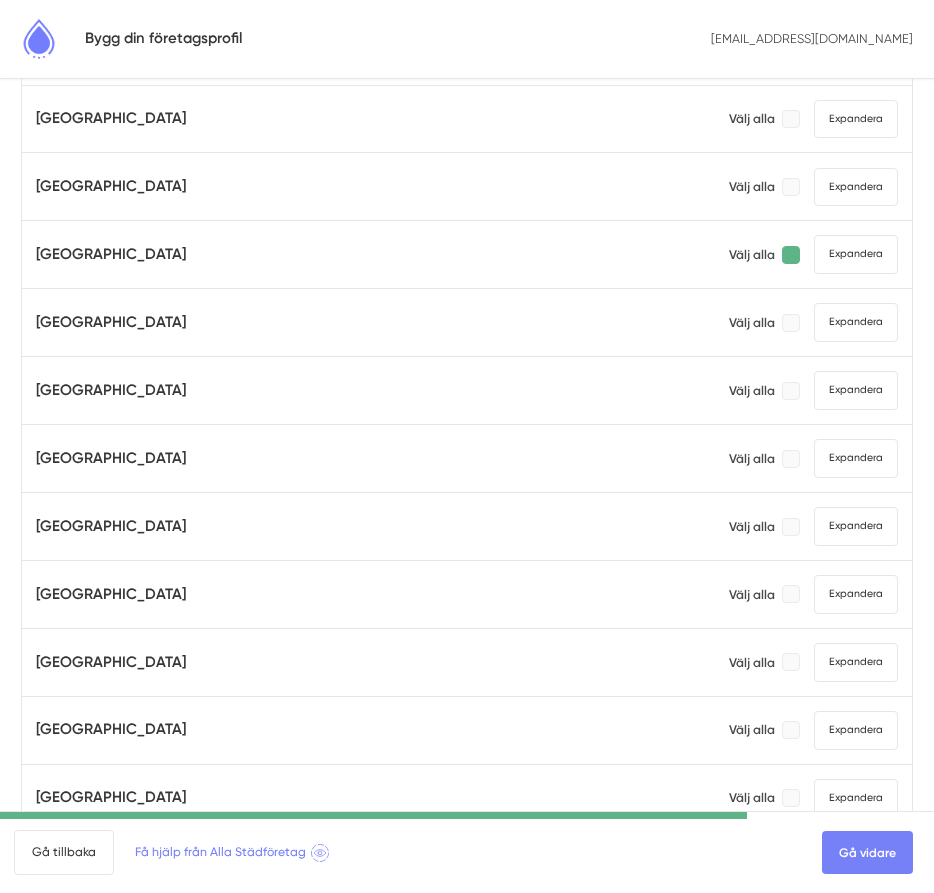 click at bounding box center [791, 255] 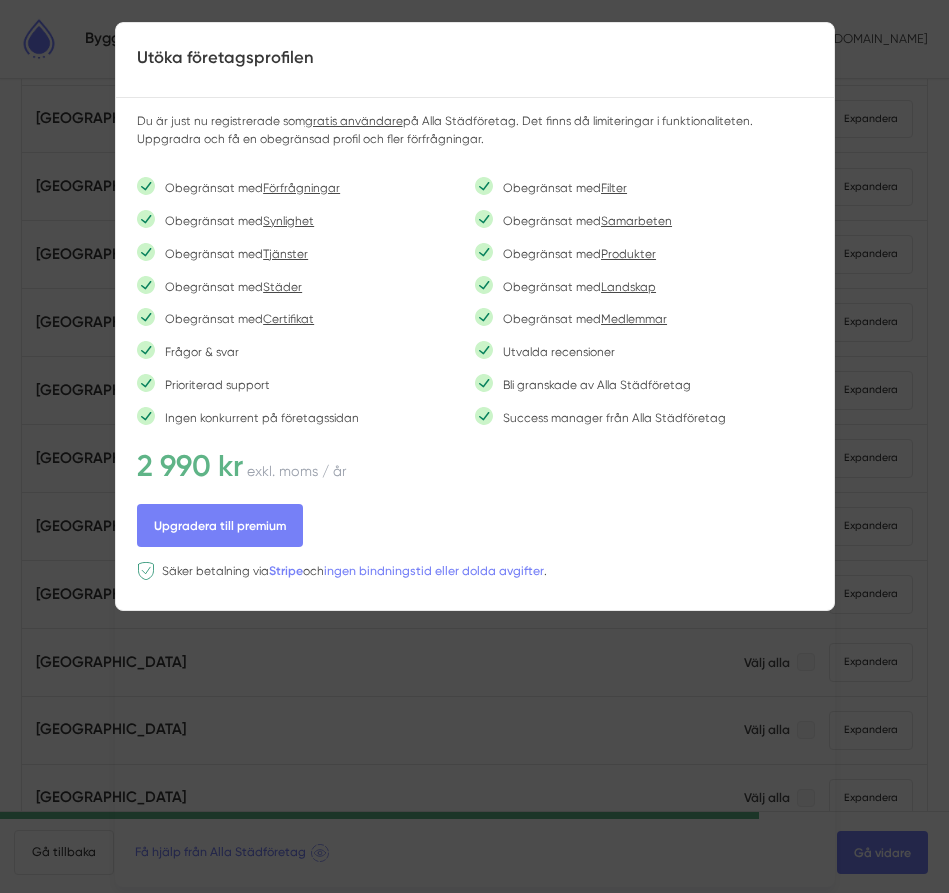 click on "Utöka företagsprofilen
Du är just nu registrerade som  gratis användare  på
Alla Städföretag. Det finns då limiteringar i funktionaliteten.
Uppgradra och få en obegränsad profil och fler förfrågningar.
Obegränsat med  Förfrågningar
Obegränsat med  Filter
Obegränsat med  Synlighet
Obegränsat med  Samarbeten" at bounding box center [475, 454] 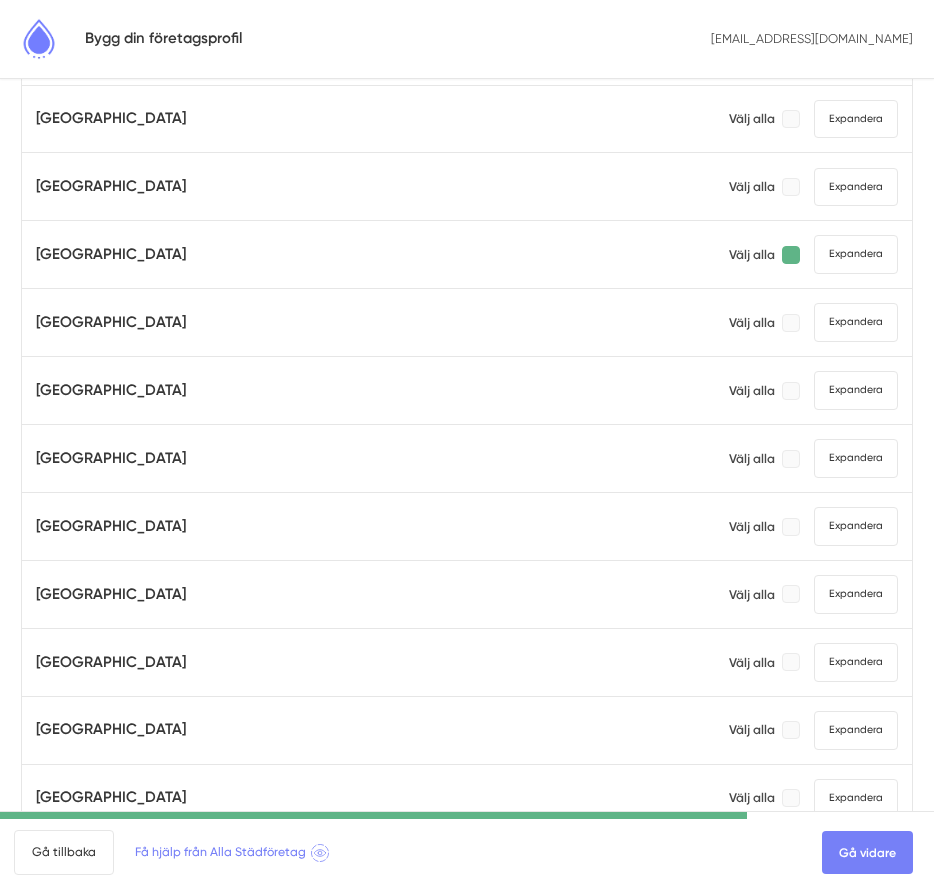 click on "Expandera" at bounding box center (856, 254) 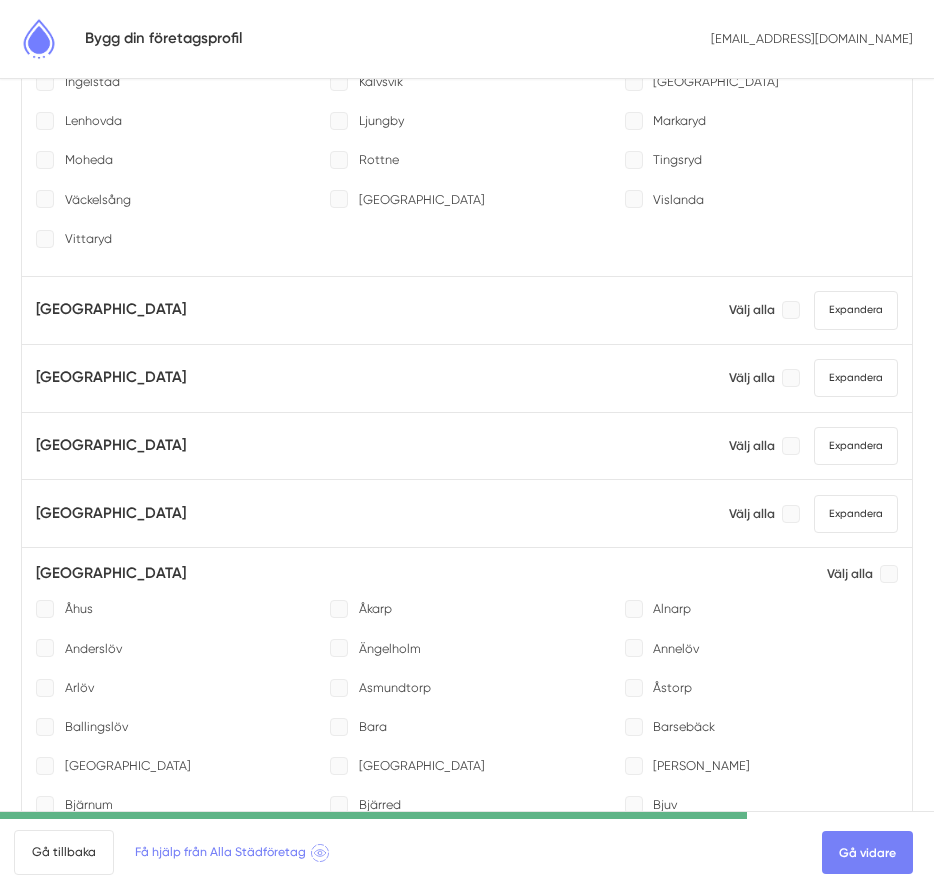 scroll, scrollTop: 1804, scrollLeft: 0, axis: vertical 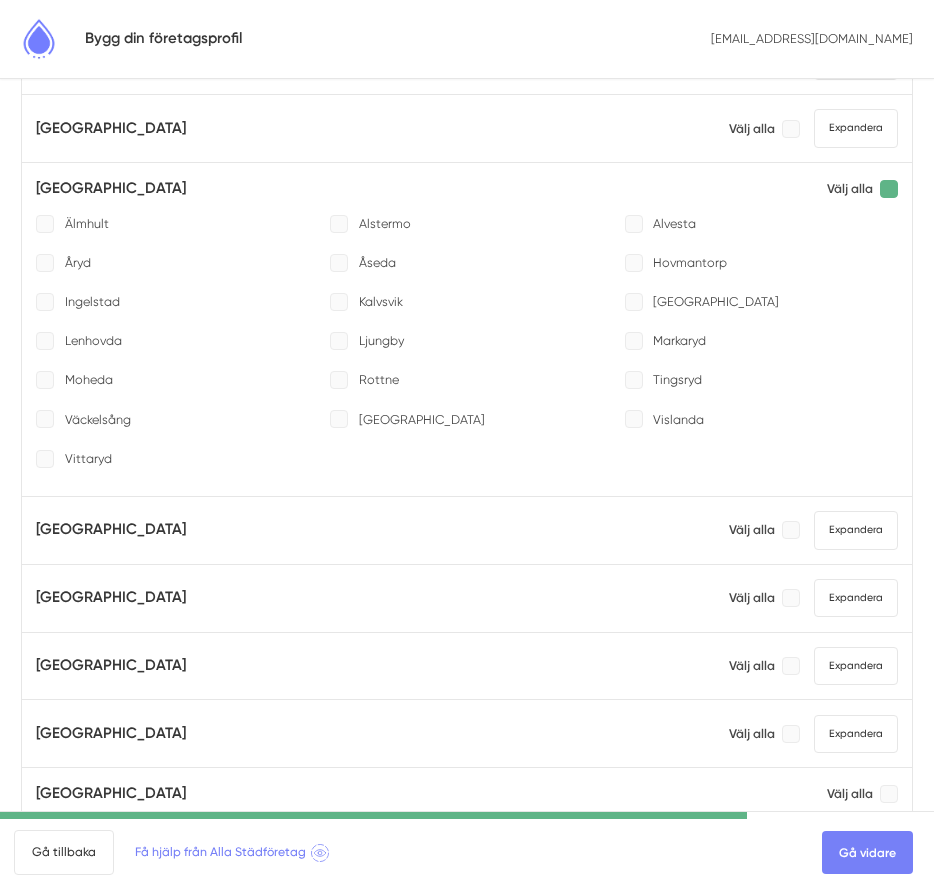 click at bounding box center (889, 189) 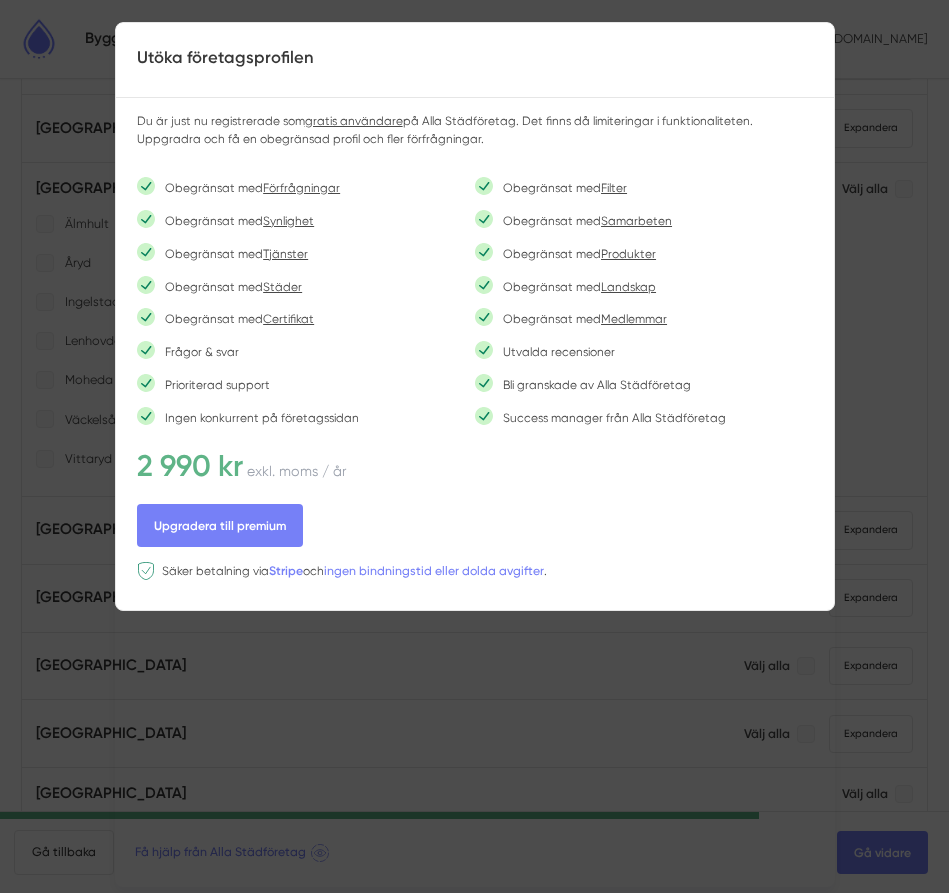 click at bounding box center [474, 446] 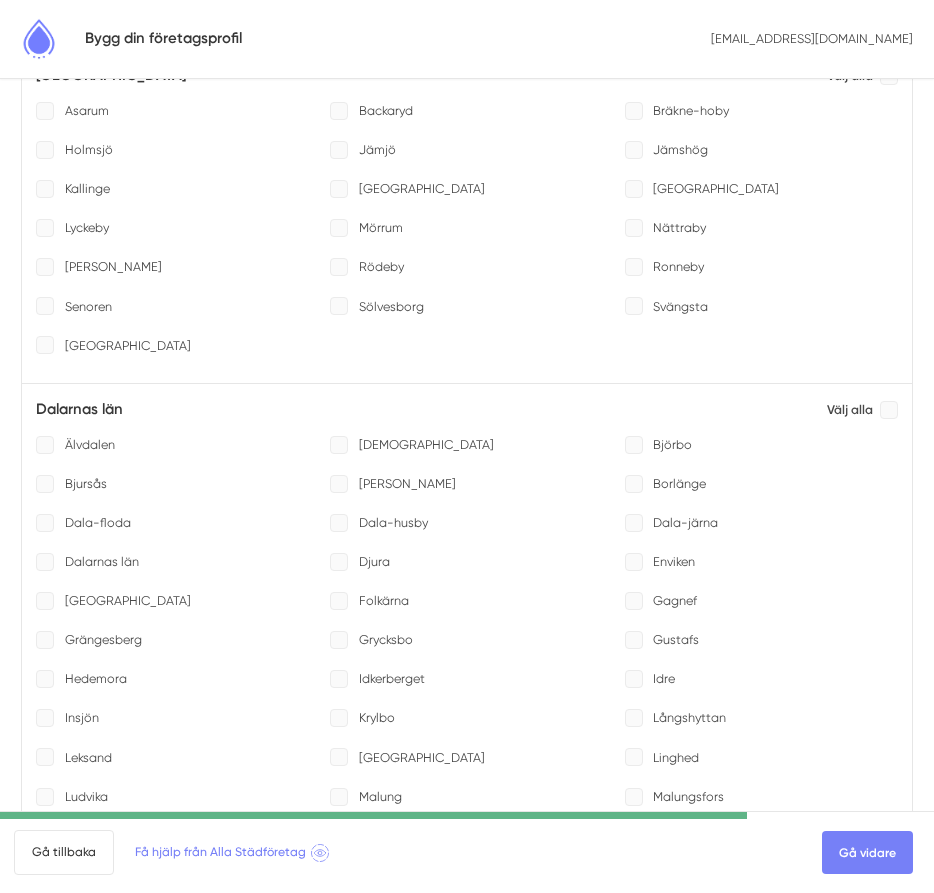 scroll, scrollTop: 0, scrollLeft: 0, axis: both 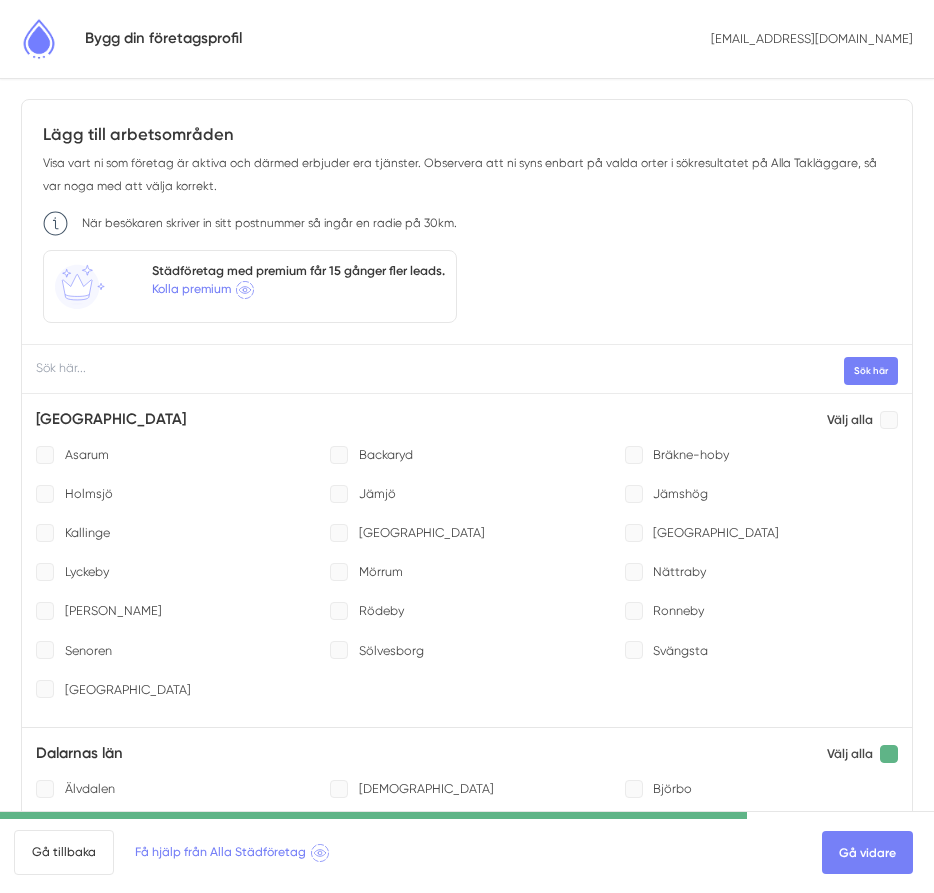 click at bounding box center [889, 754] 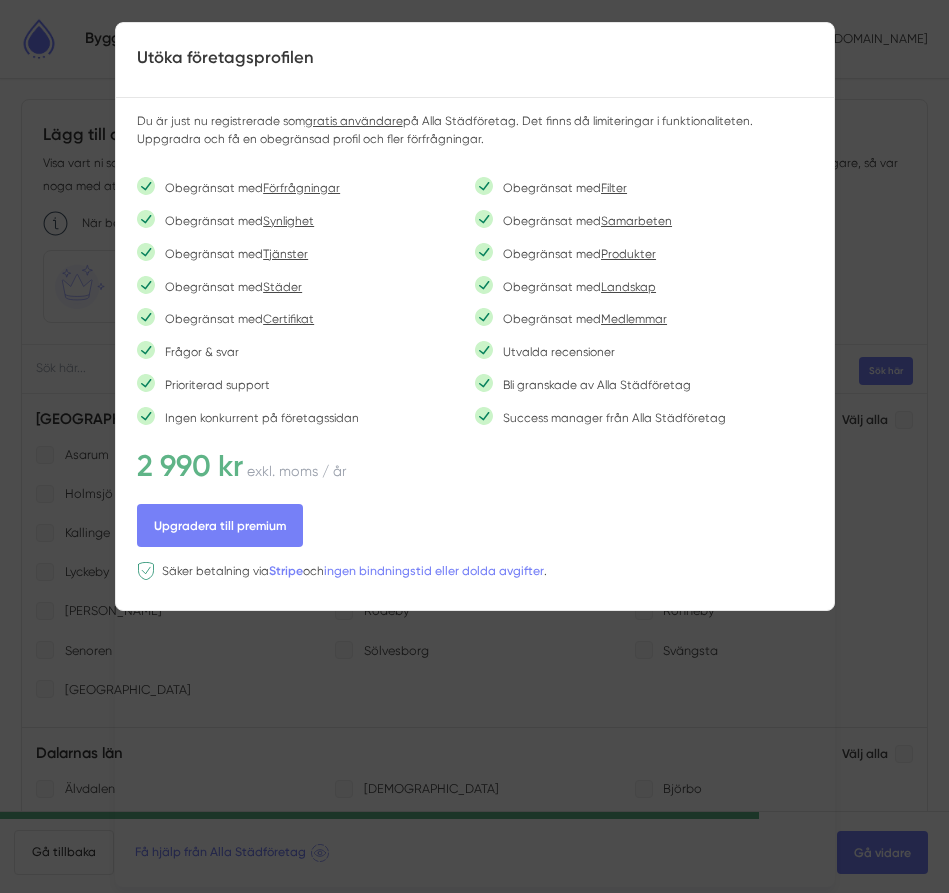 click at bounding box center [474, 446] 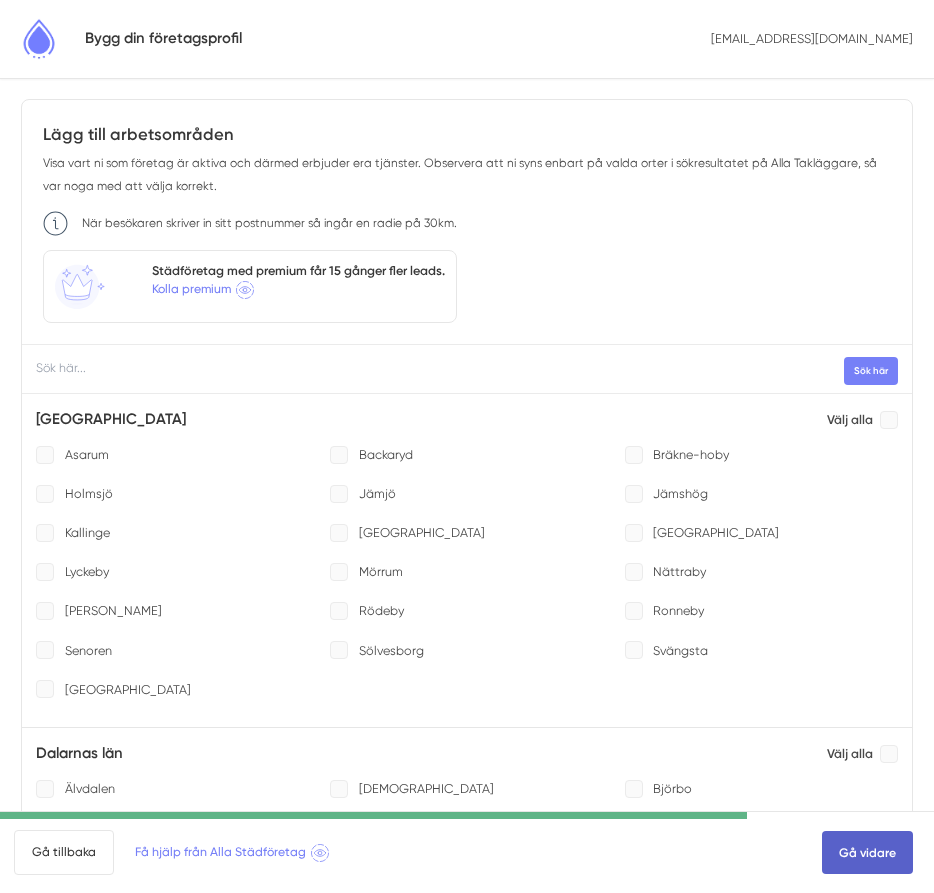 click on "Gå vidare" at bounding box center [867, 853] 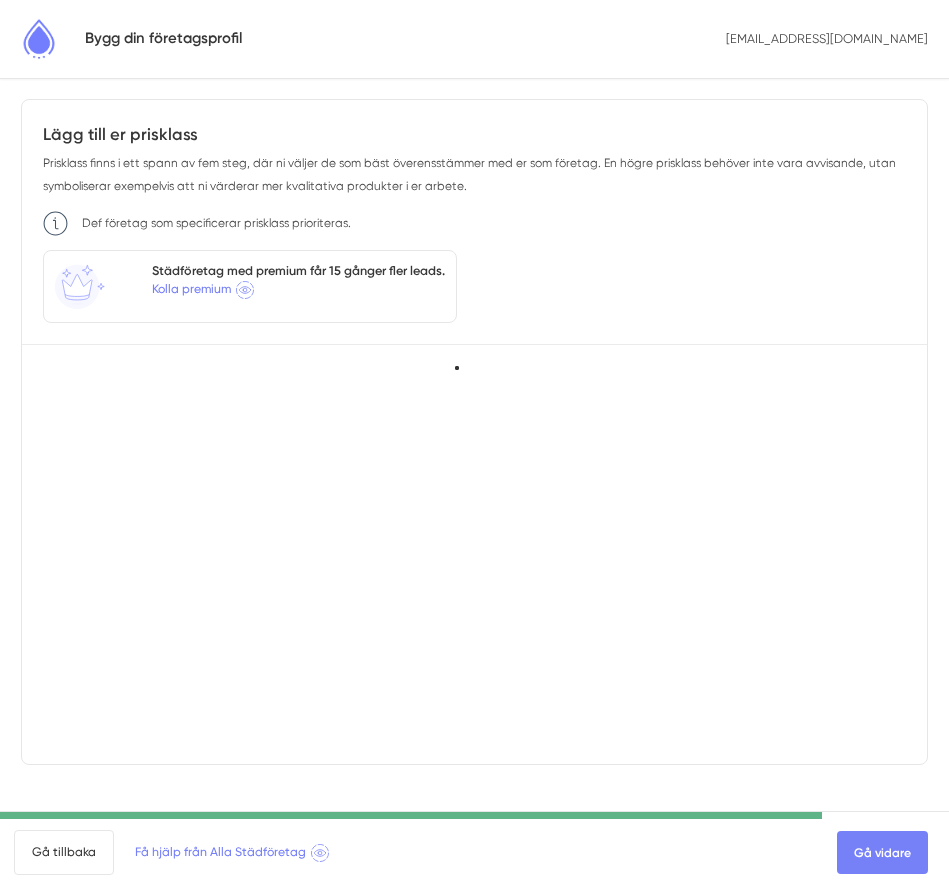 scroll, scrollTop: 0, scrollLeft: 0, axis: both 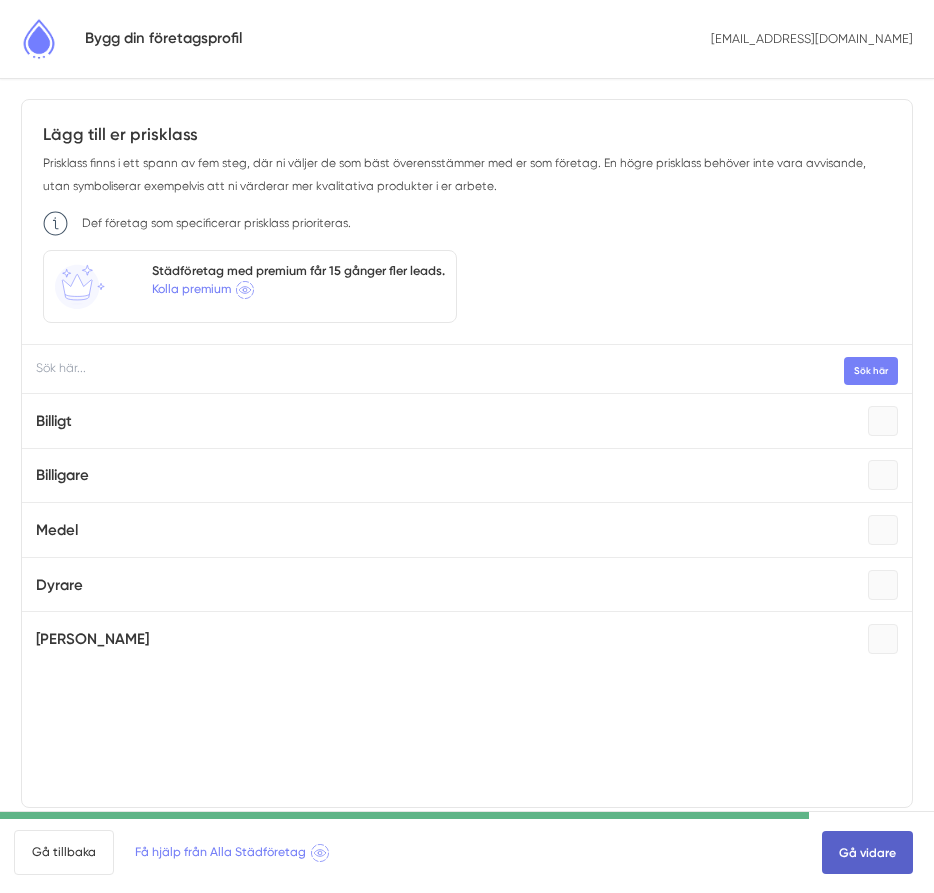 click on "Gå vidare" at bounding box center [867, 853] 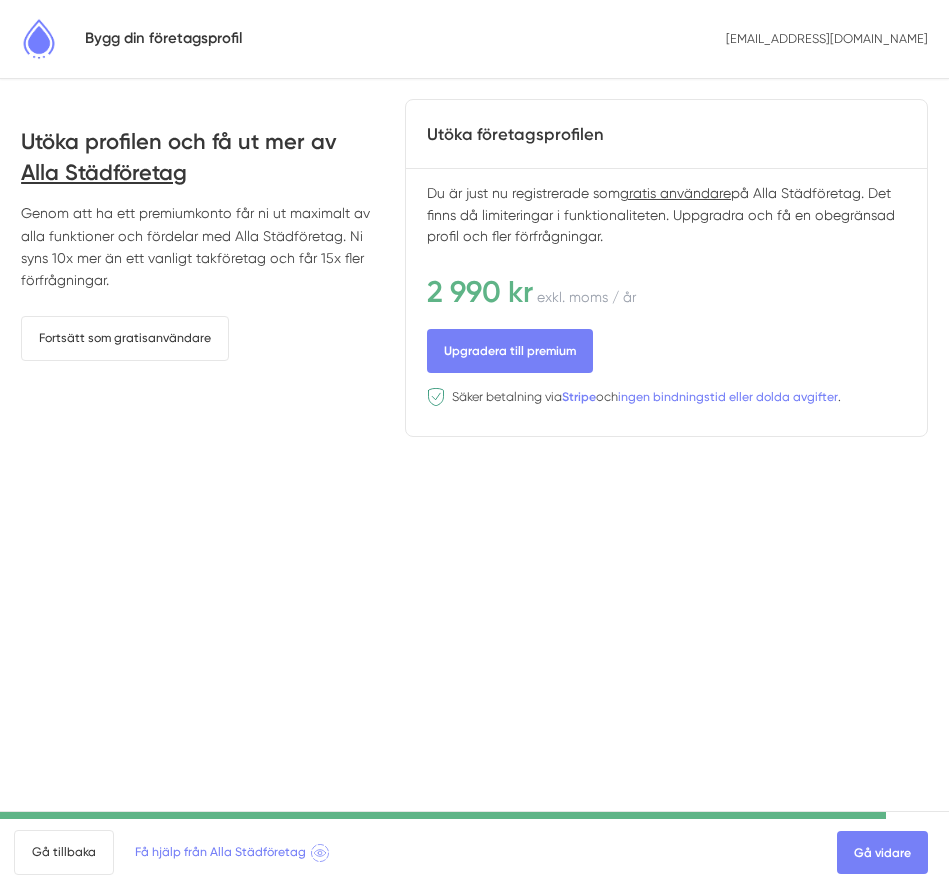 scroll, scrollTop: 0, scrollLeft: 0, axis: both 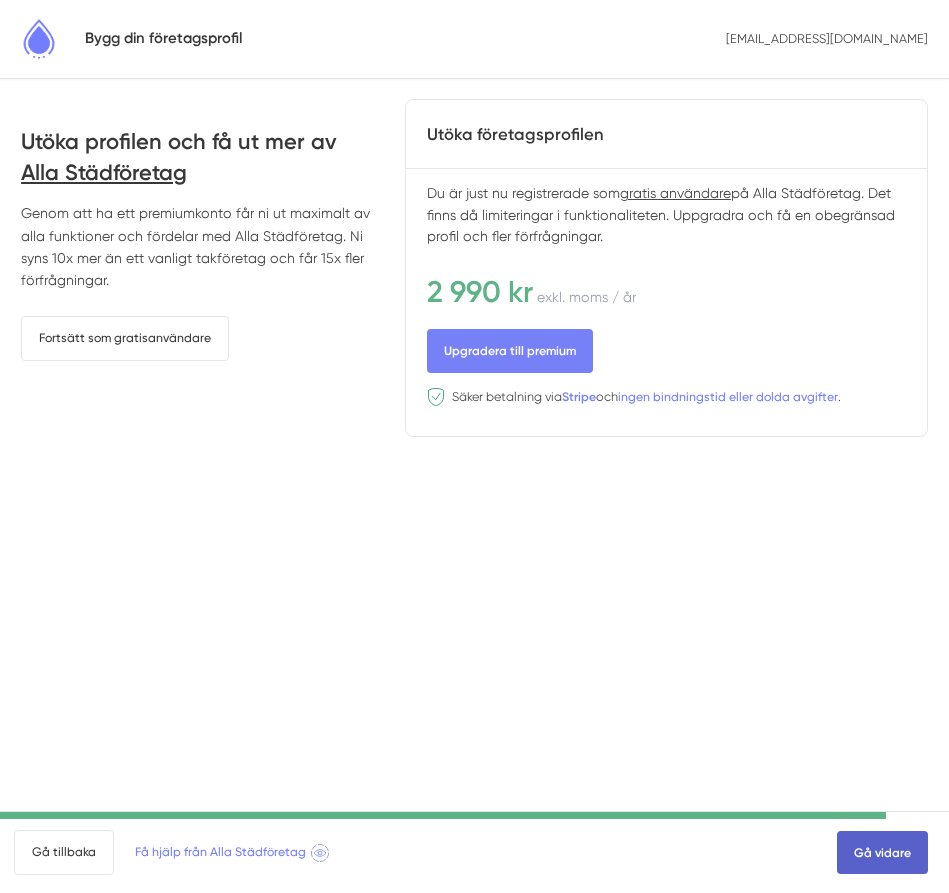 click on "Gå vidare" at bounding box center (882, 853) 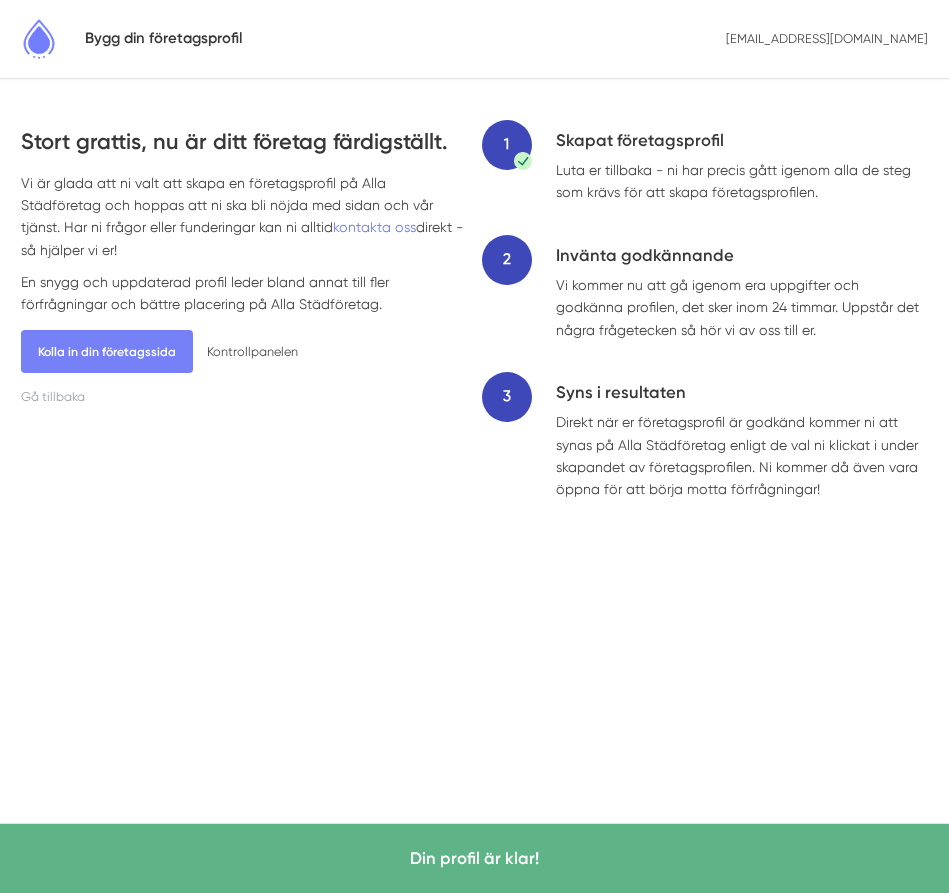 scroll, scrollTop: 0, scrollLeft: 0, axis: both 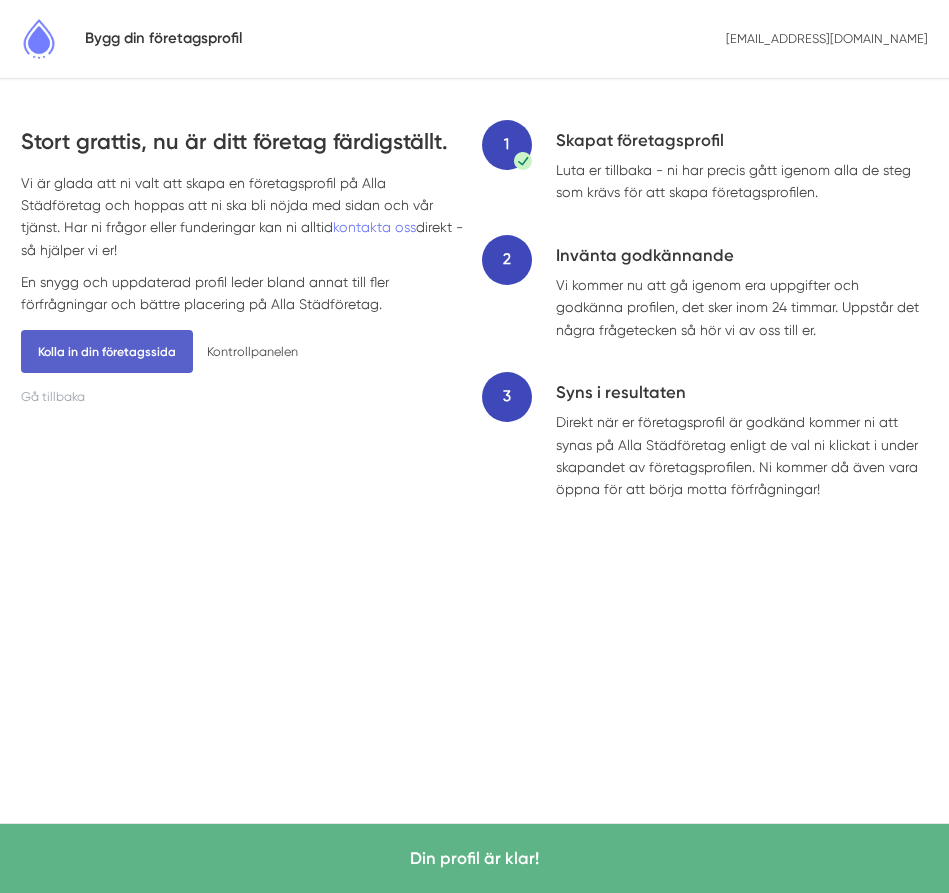 click on "Kolla in din företagssida" at bounding box center (107, 352) 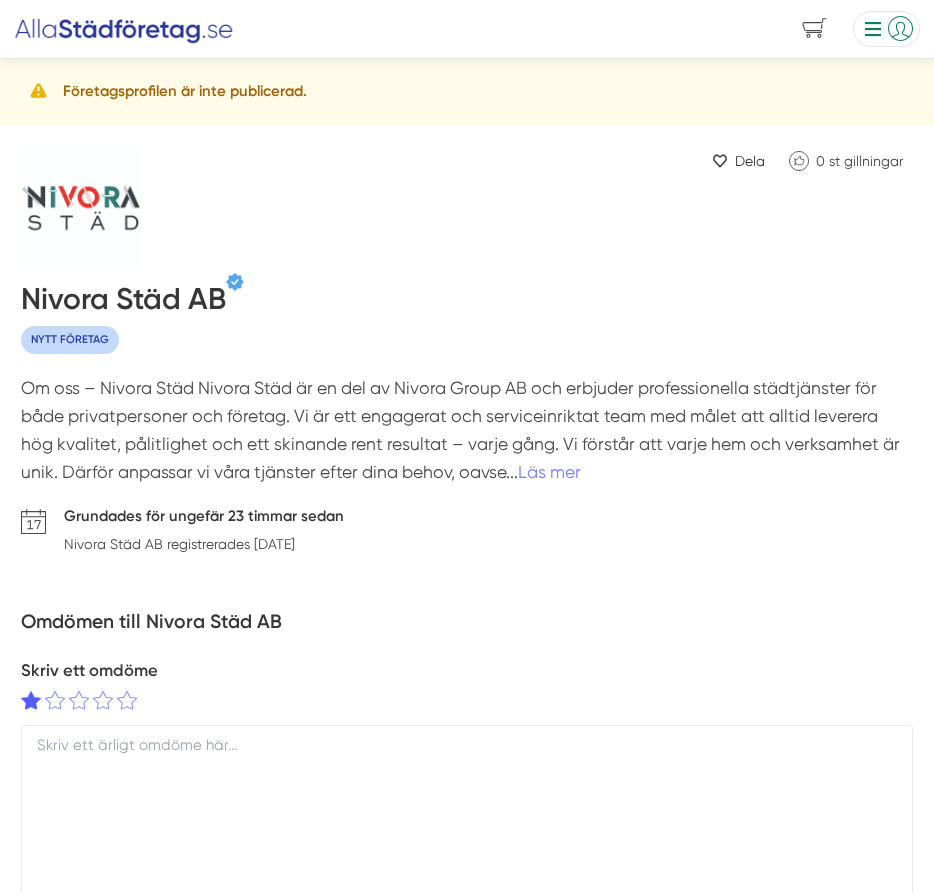 scroll, scrollTop: 0, scrollLeft: 0, axis: both 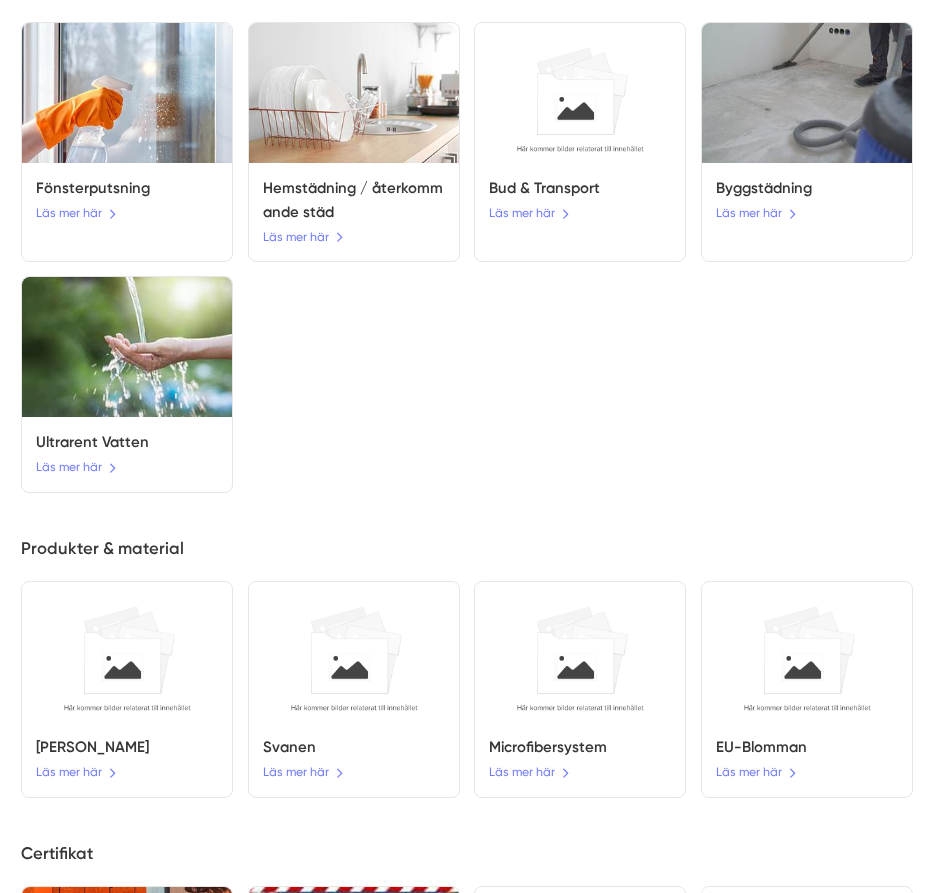 click on "Bud & Transport" at bounding box center [580, 189] 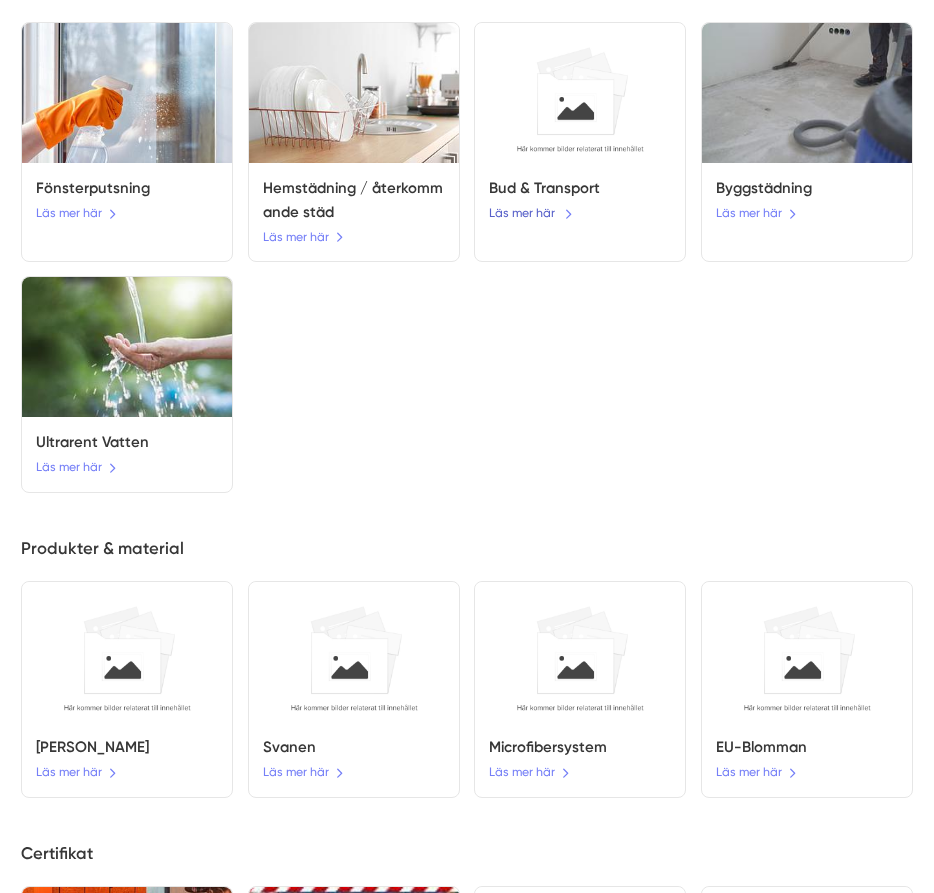 click on "Läs mer här" at bounding box center [531, 214] 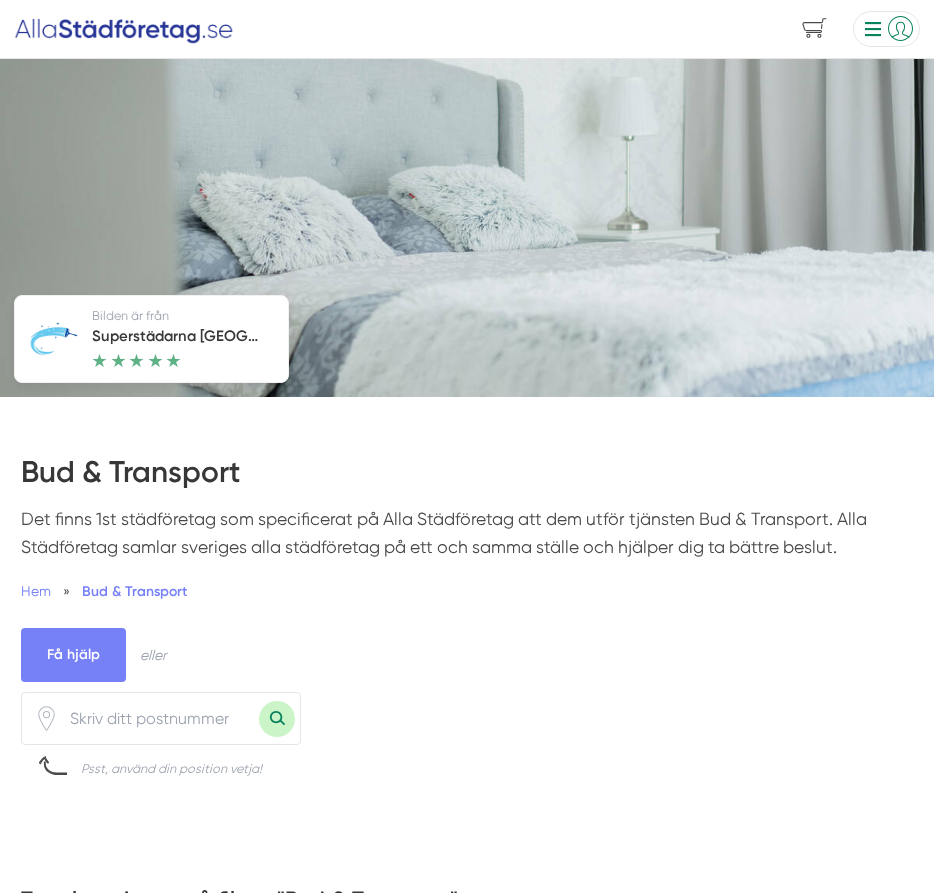 scroll, scrollTop: 0, scrollLeft: 0, axis: both 